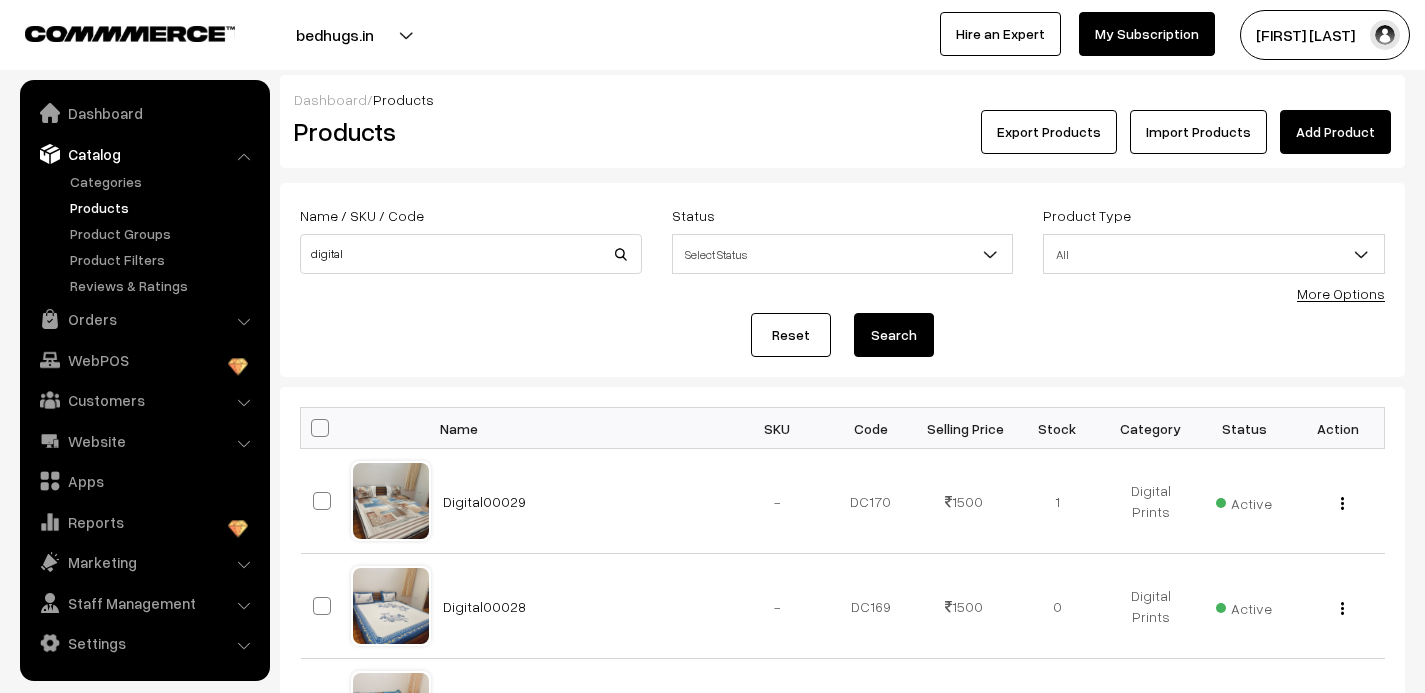 scroll, scrollTop: 0, scrollLeft: 0, axis: both 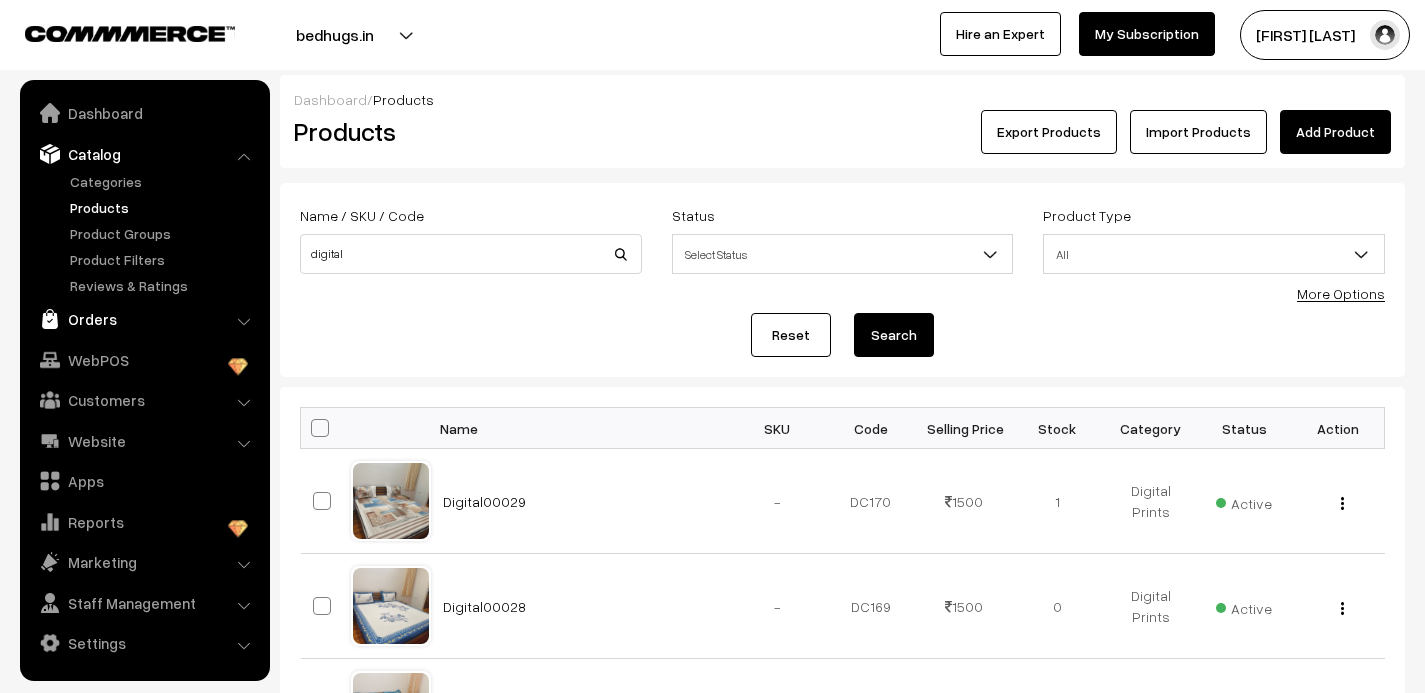 click on "Orders" at bounding box center (144, 319) 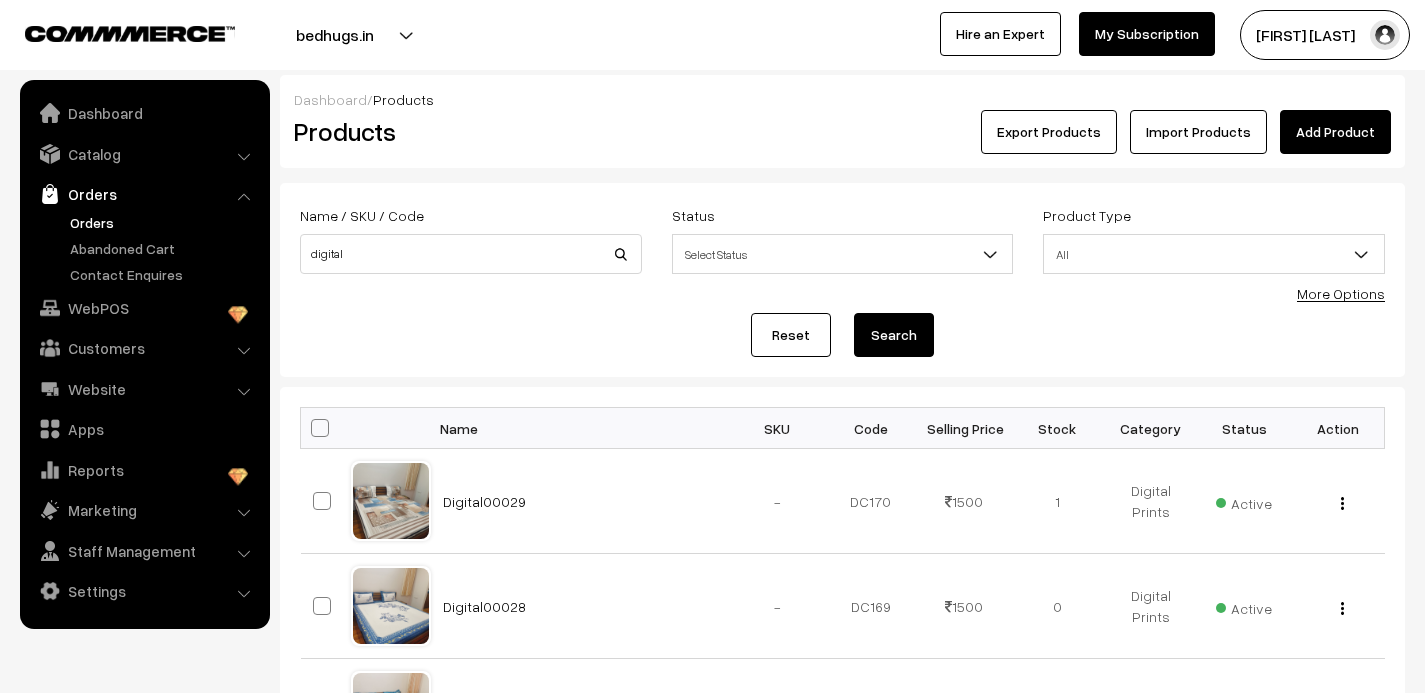click on "Orders" at bounding box center [164, 222] 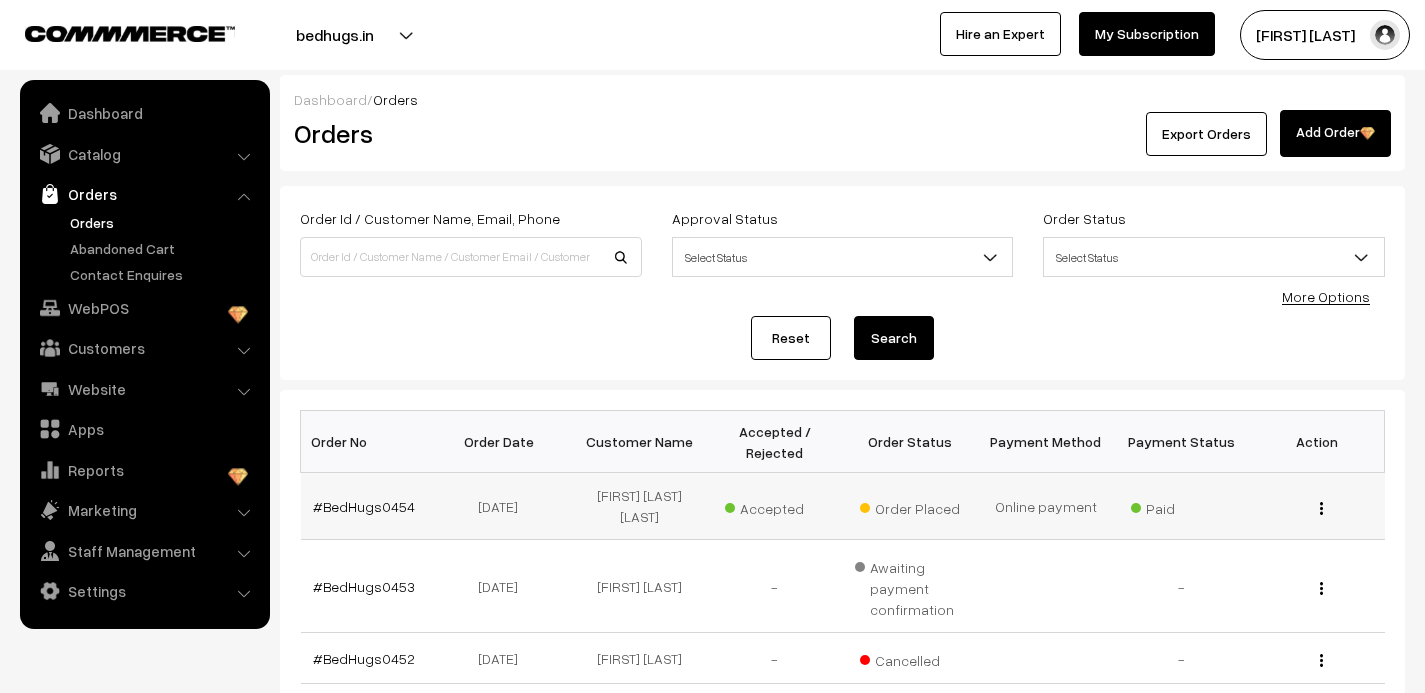 scroll, scrollTop: 0, scrollLeft: 0, axis: both 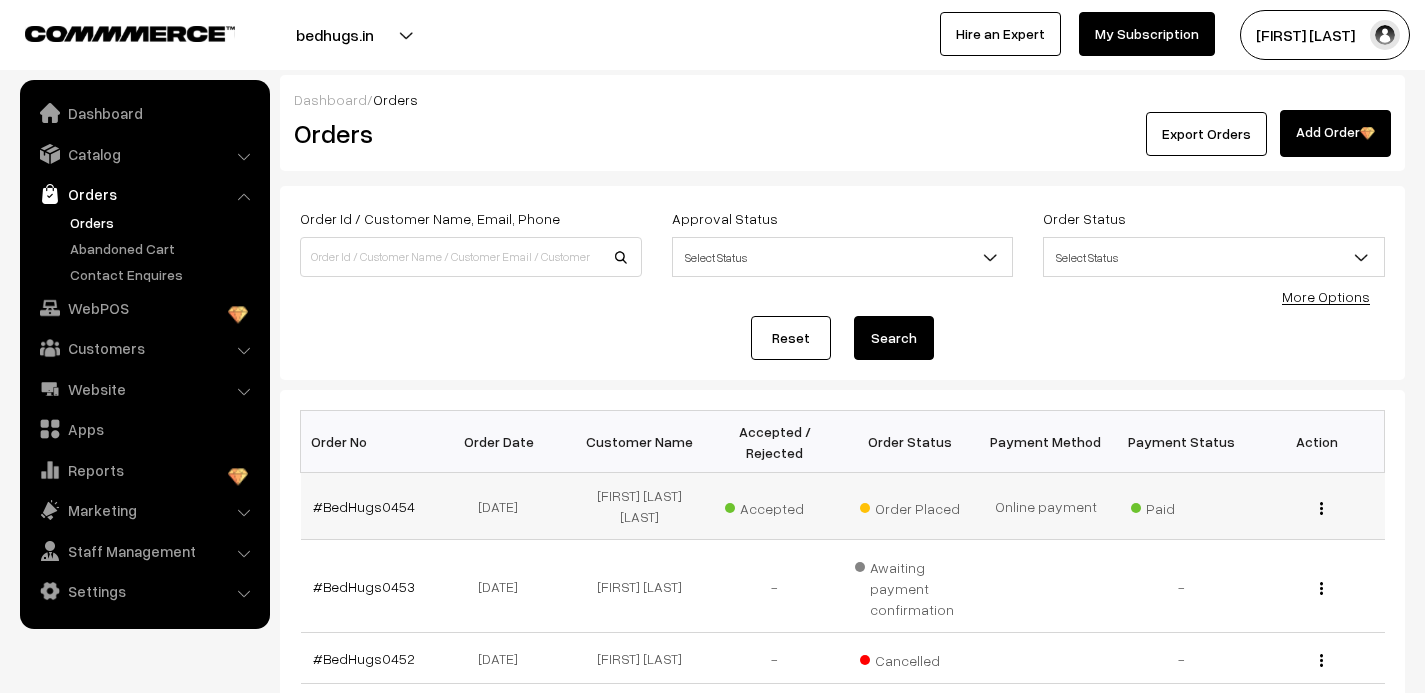 click at bounding box center (1321, 508) 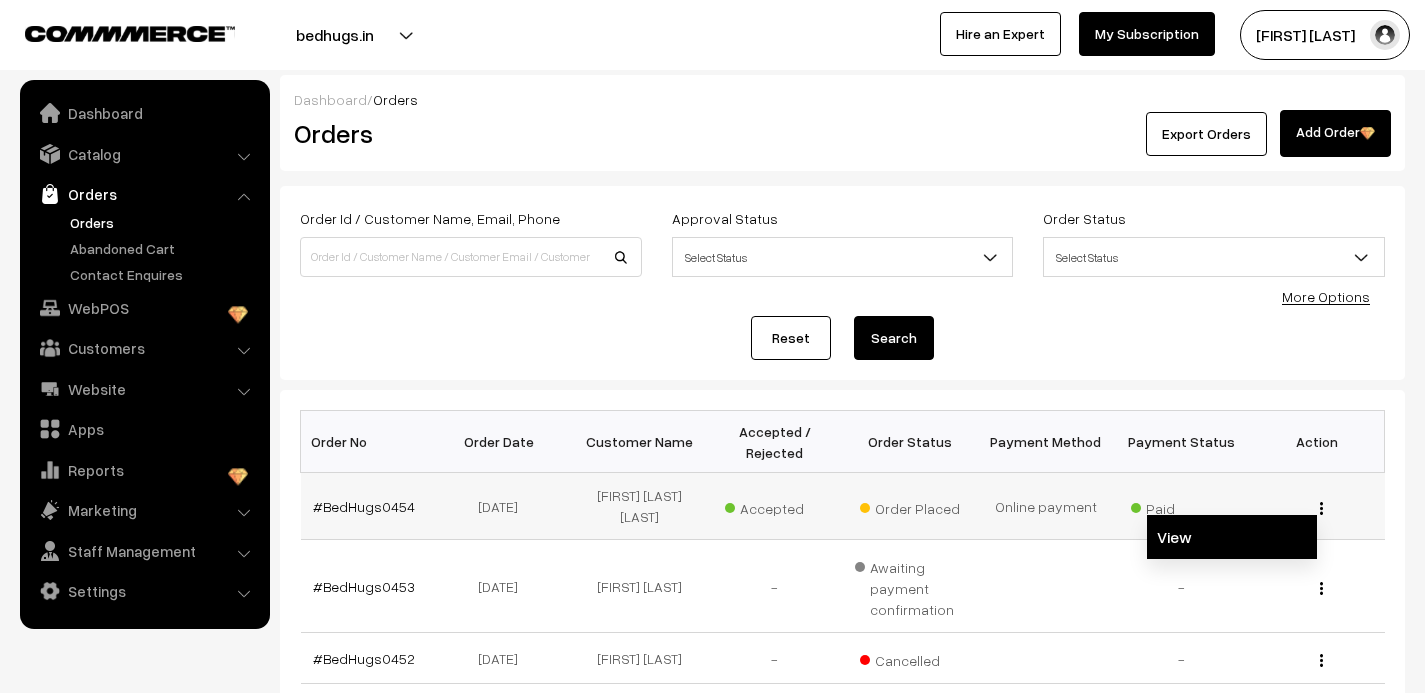 click on "View" at bounding box center (1232, 537) 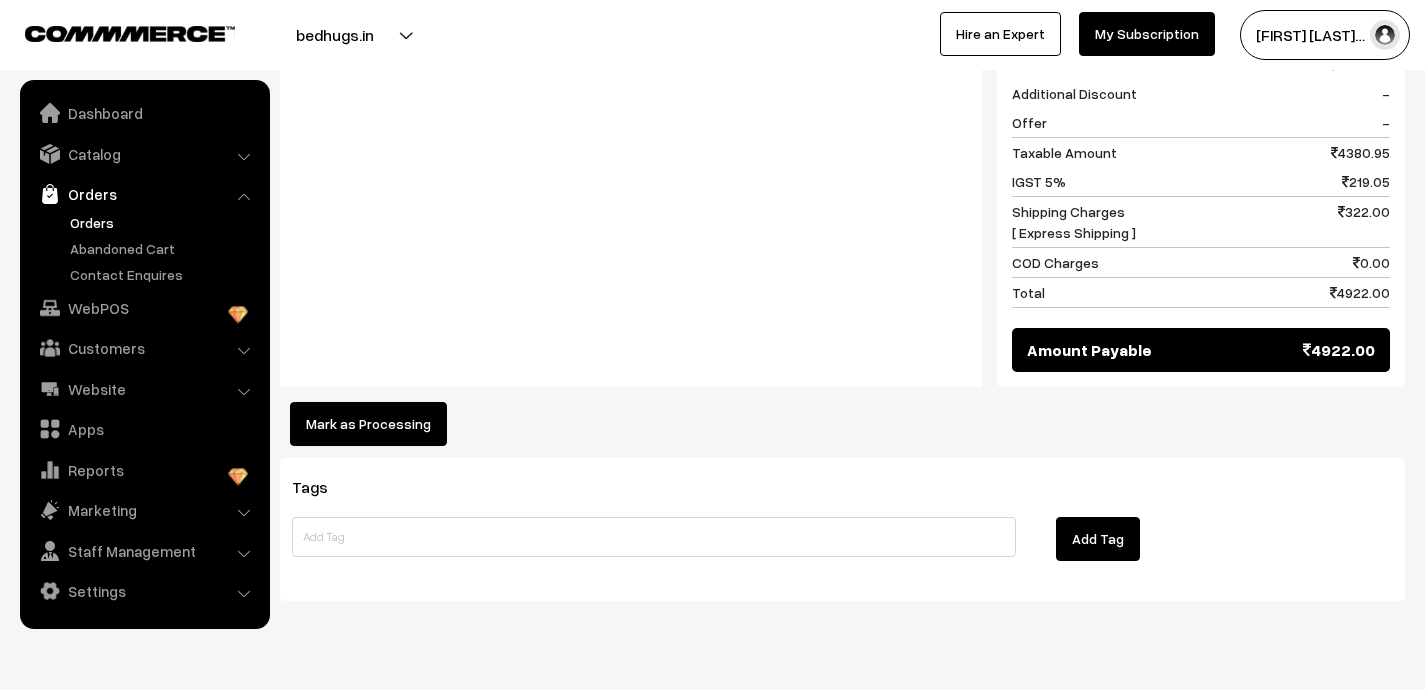 scroll, scrollTop: 1208, scrollLeft: 0, axis: vertical 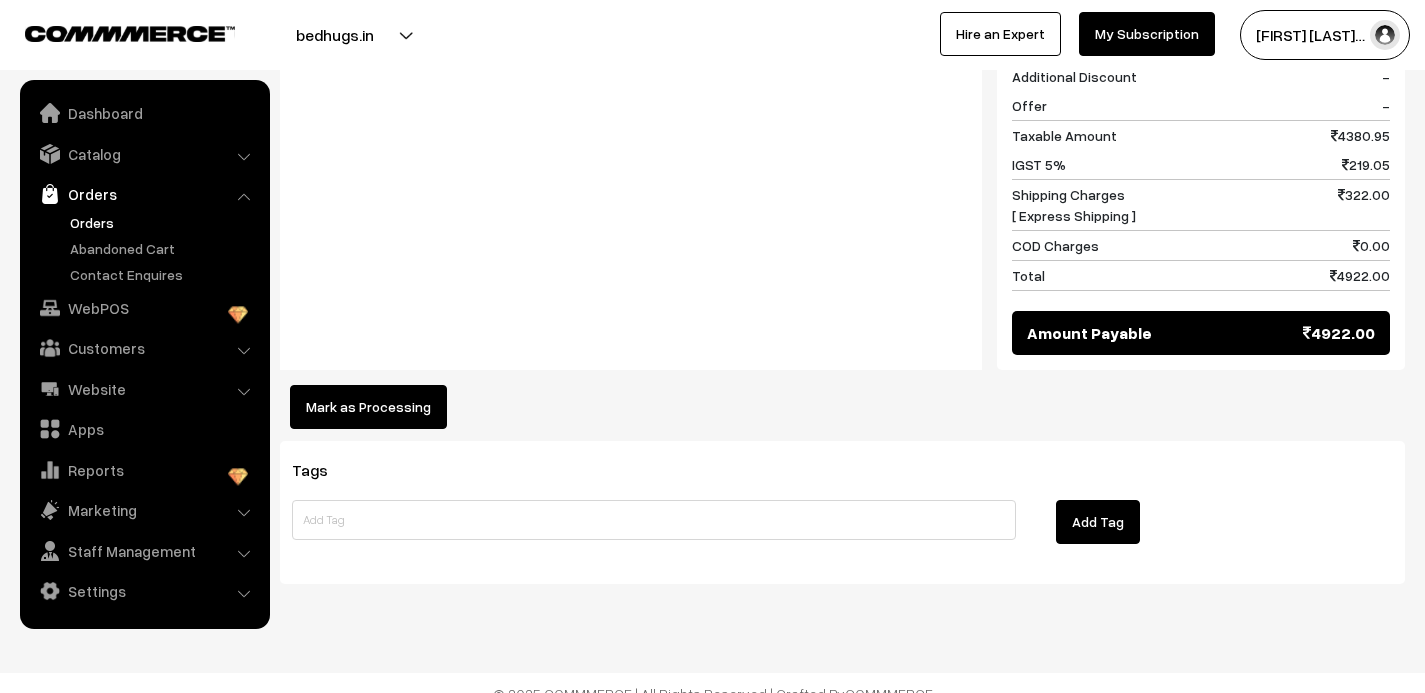 click on "Mark as Processing" at bounding box center (368, 407) 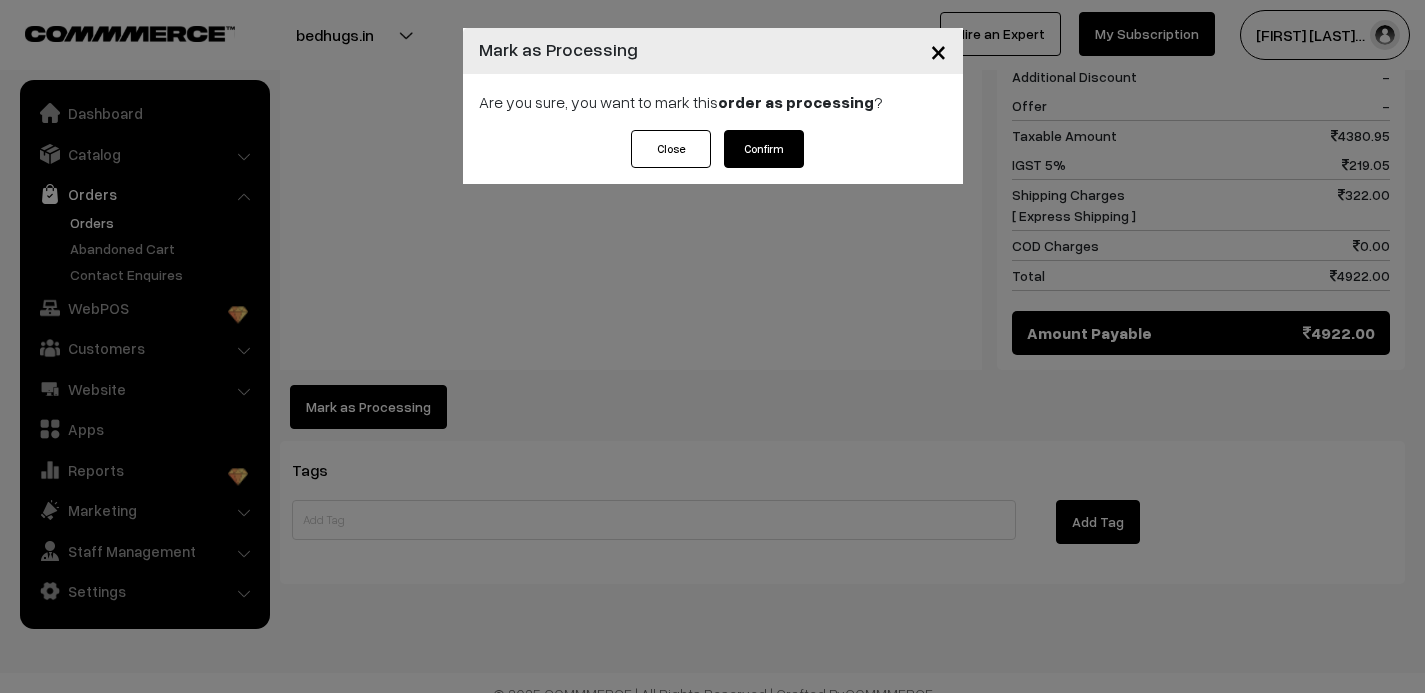 click on "Confirm" at bounding box center [764, 149] 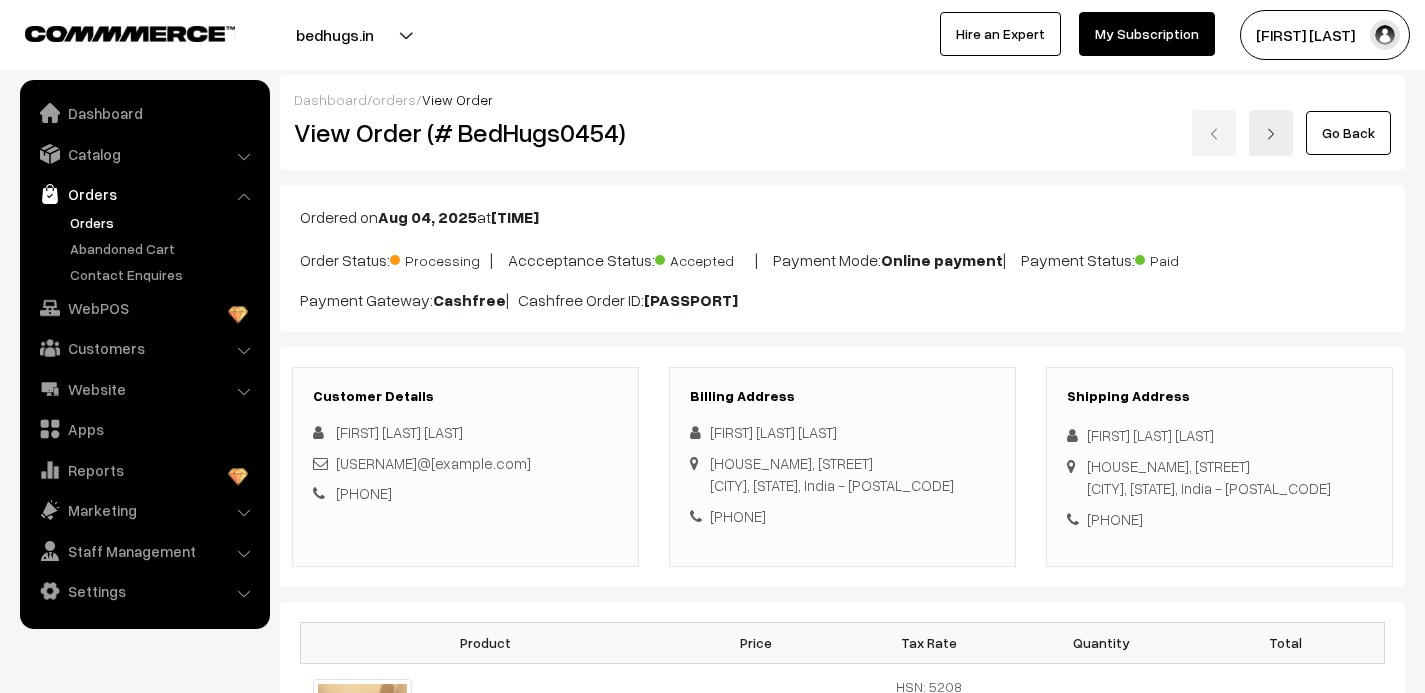 scroll, scrollTop: 0, scrollLeft: 0, axis: both 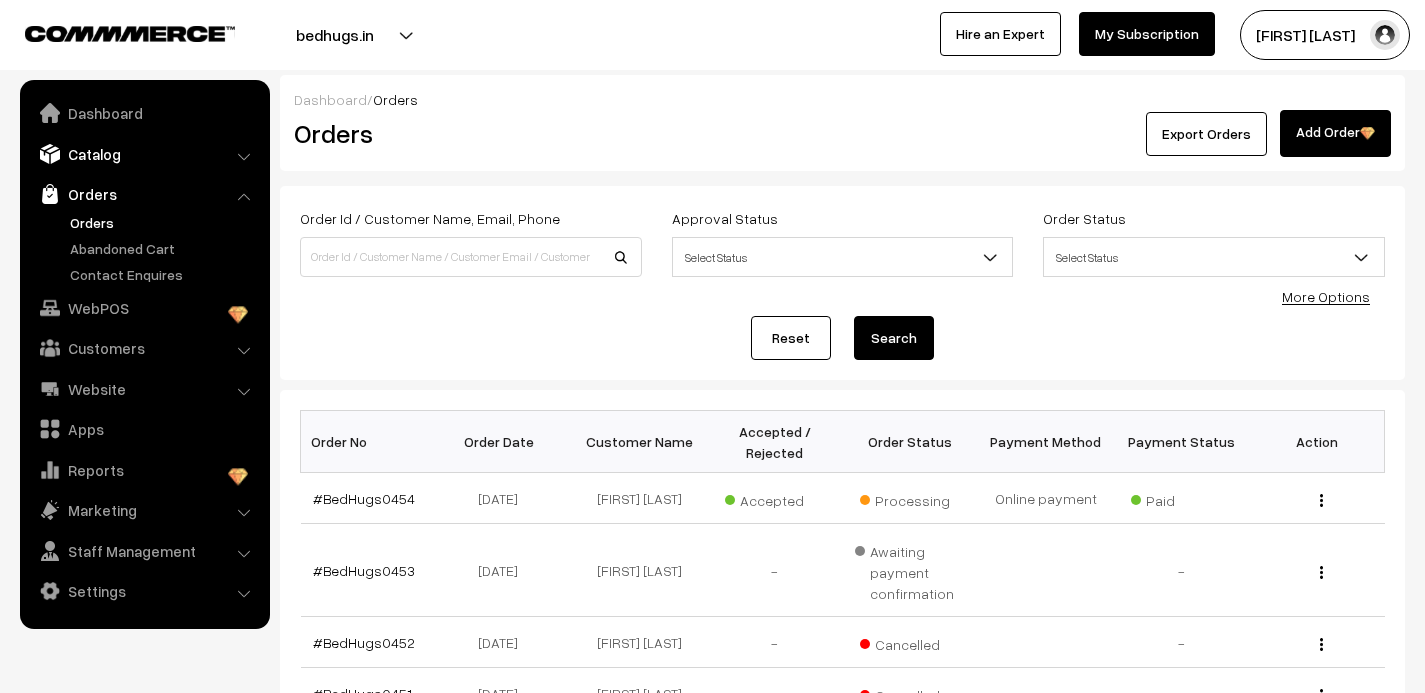click on "Catalog" at bounding box center [144, 154] 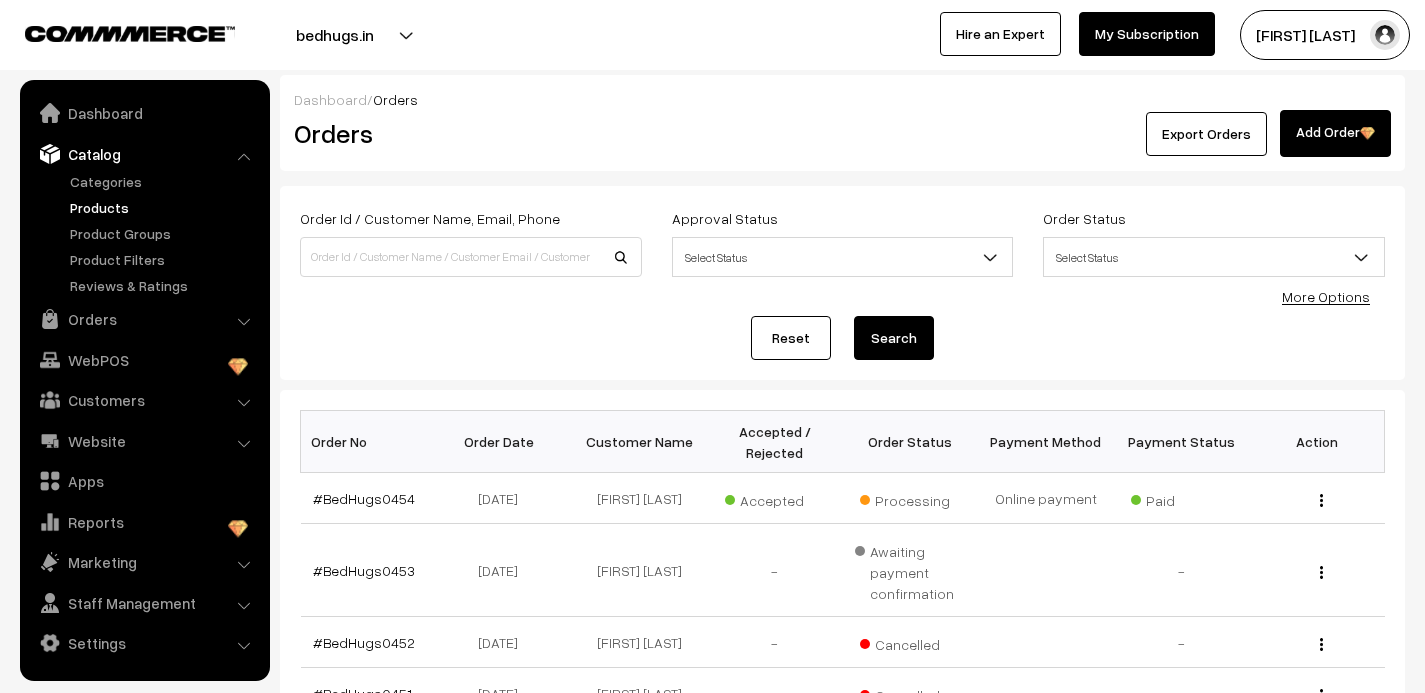 click on "Products" at bounding box center (164, 207) 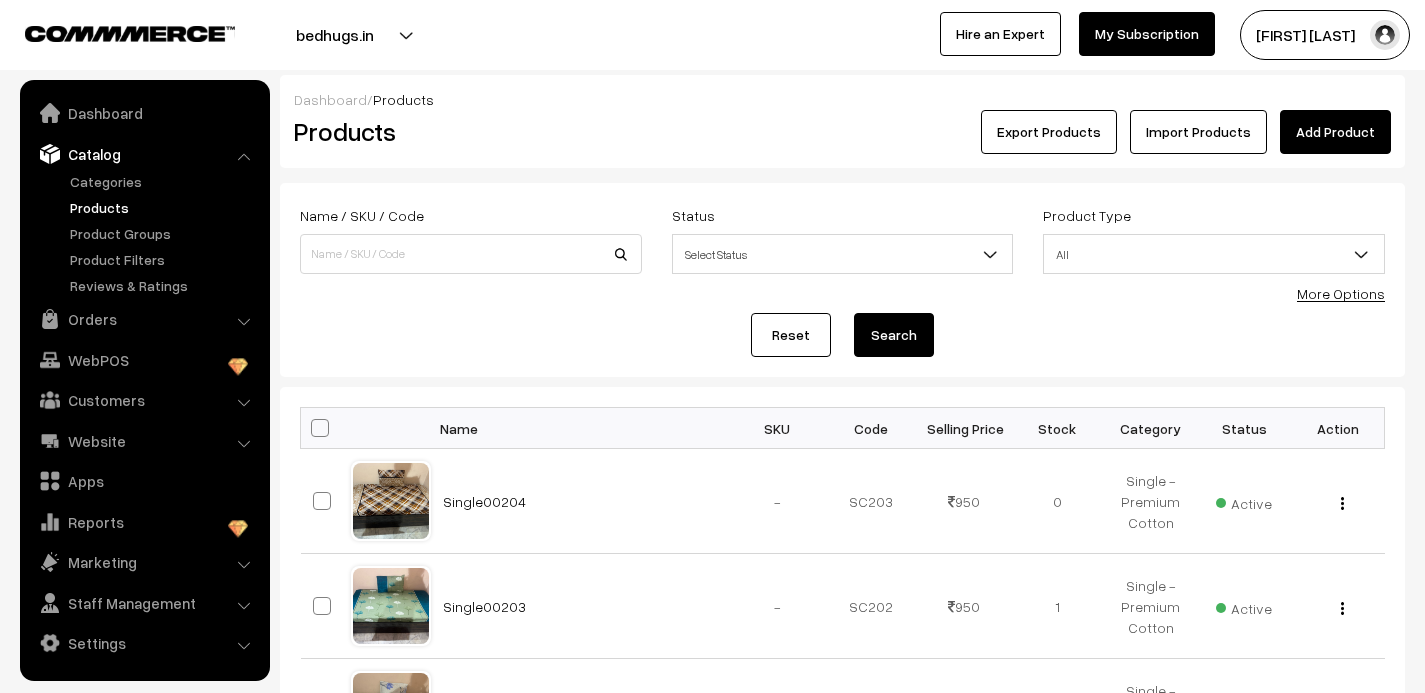 scroll, scrollTop: 0, scrollLeft: 0, axis: both 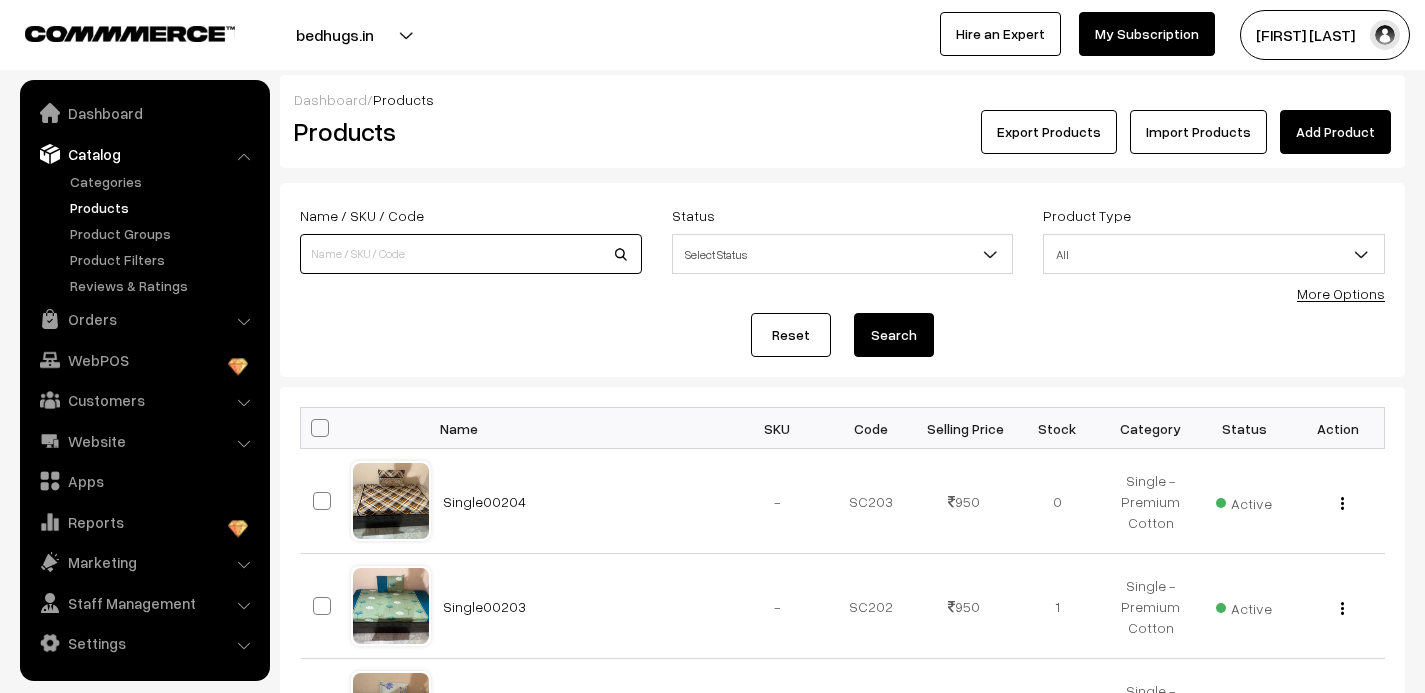 click at bounding box center (471, 254) 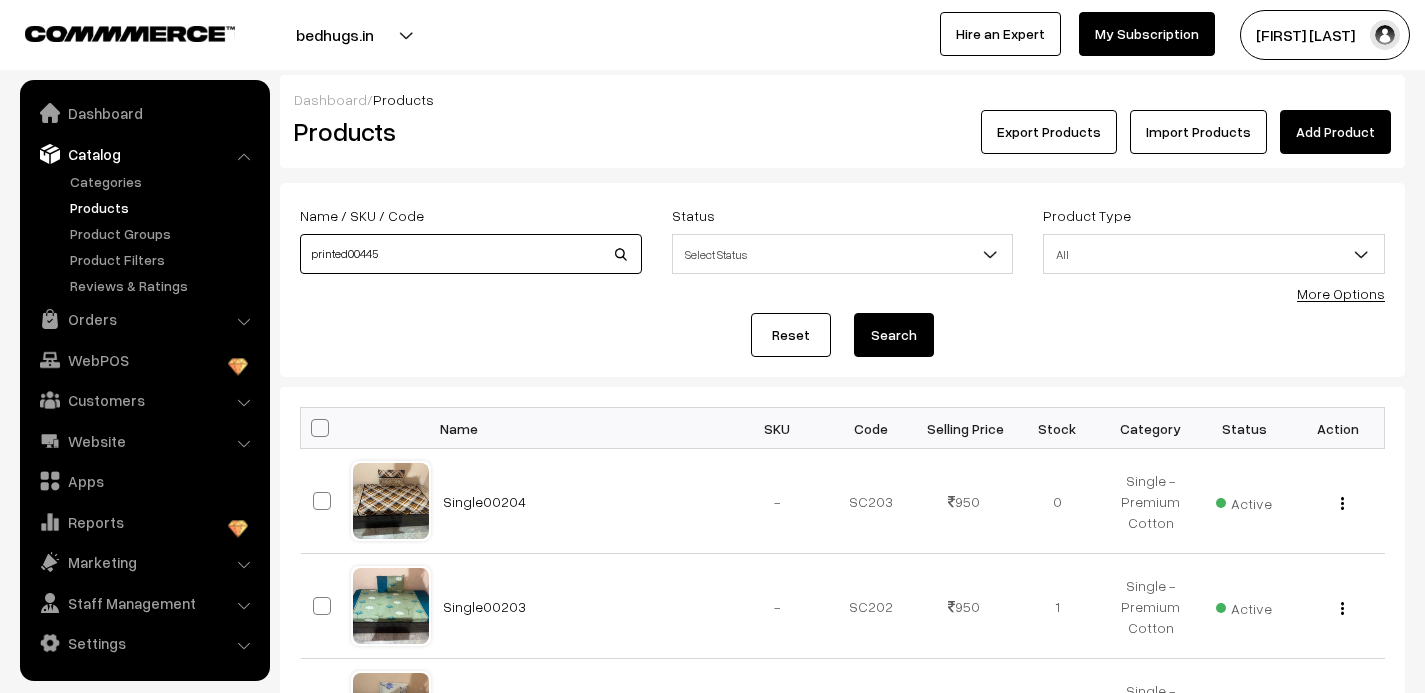 type on "printed00445" 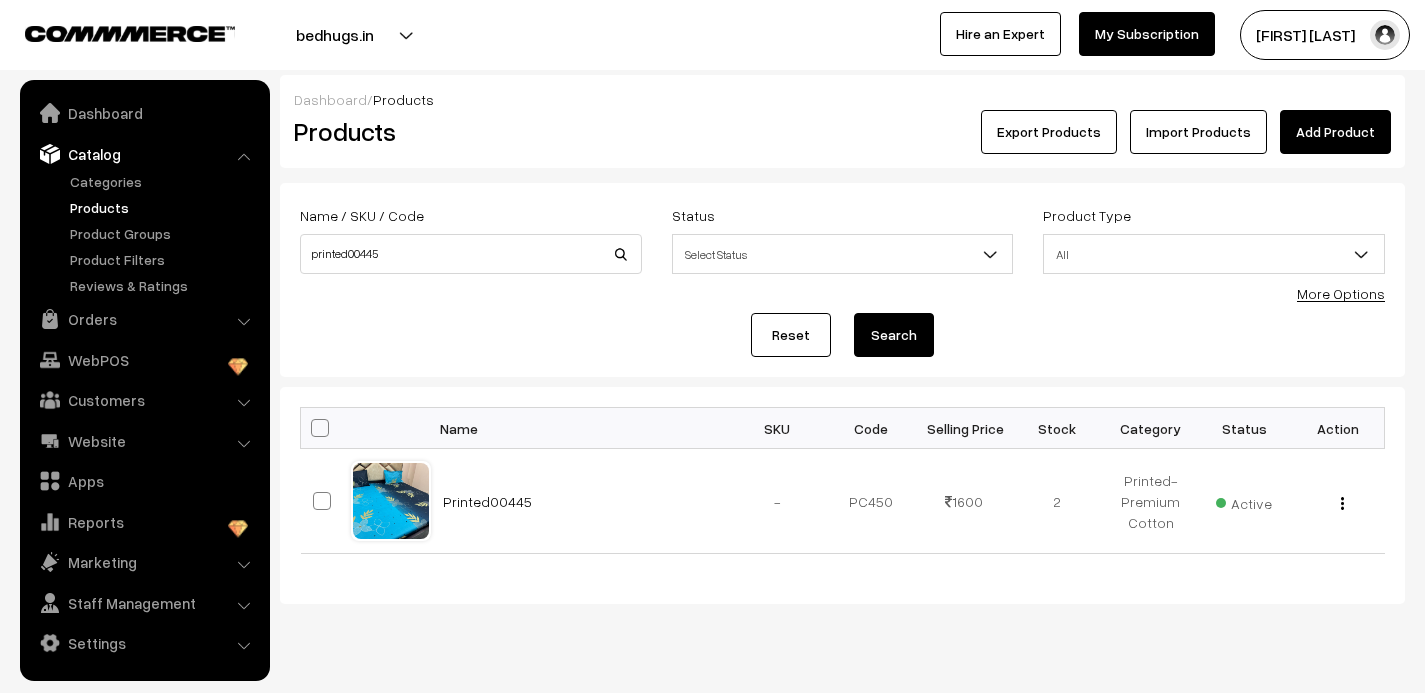 scroll, scrollTop: 0, scrollLeft: 0, axis: both 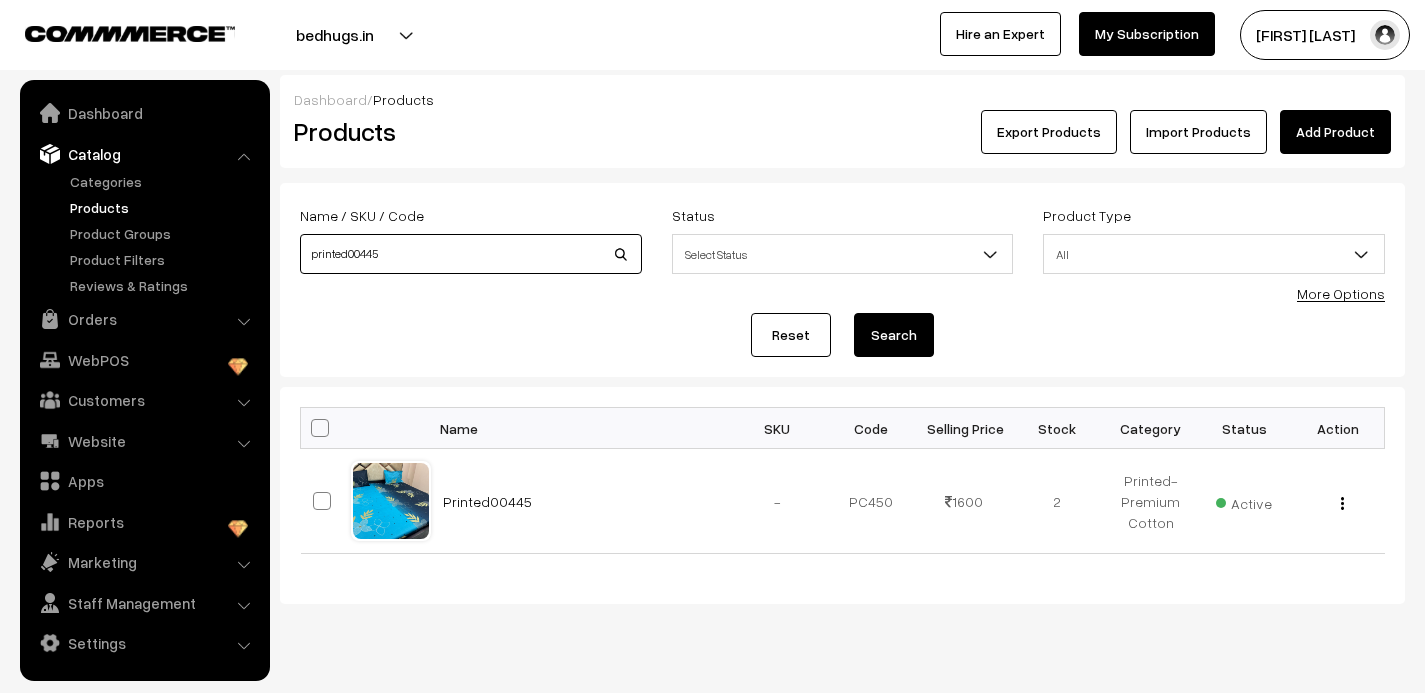click on "printed00445" at bounding box center [471, 254] 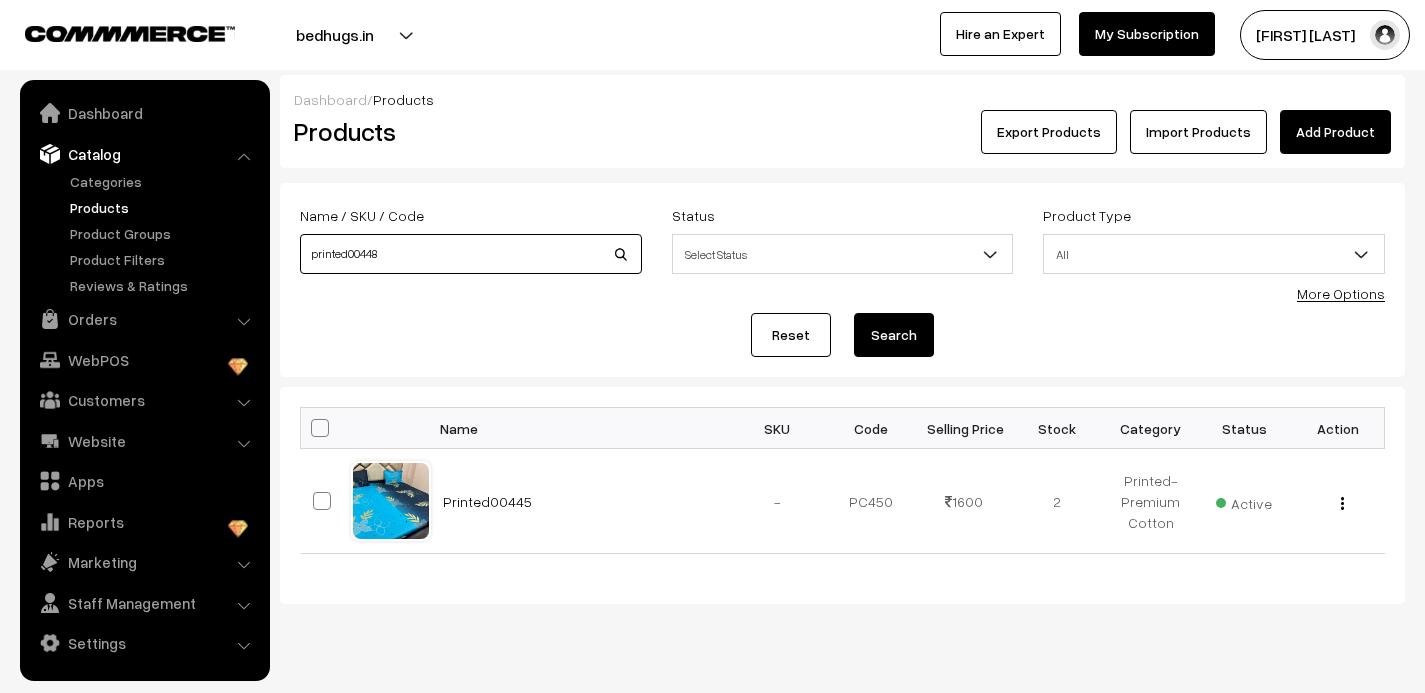 type on "printed00448" 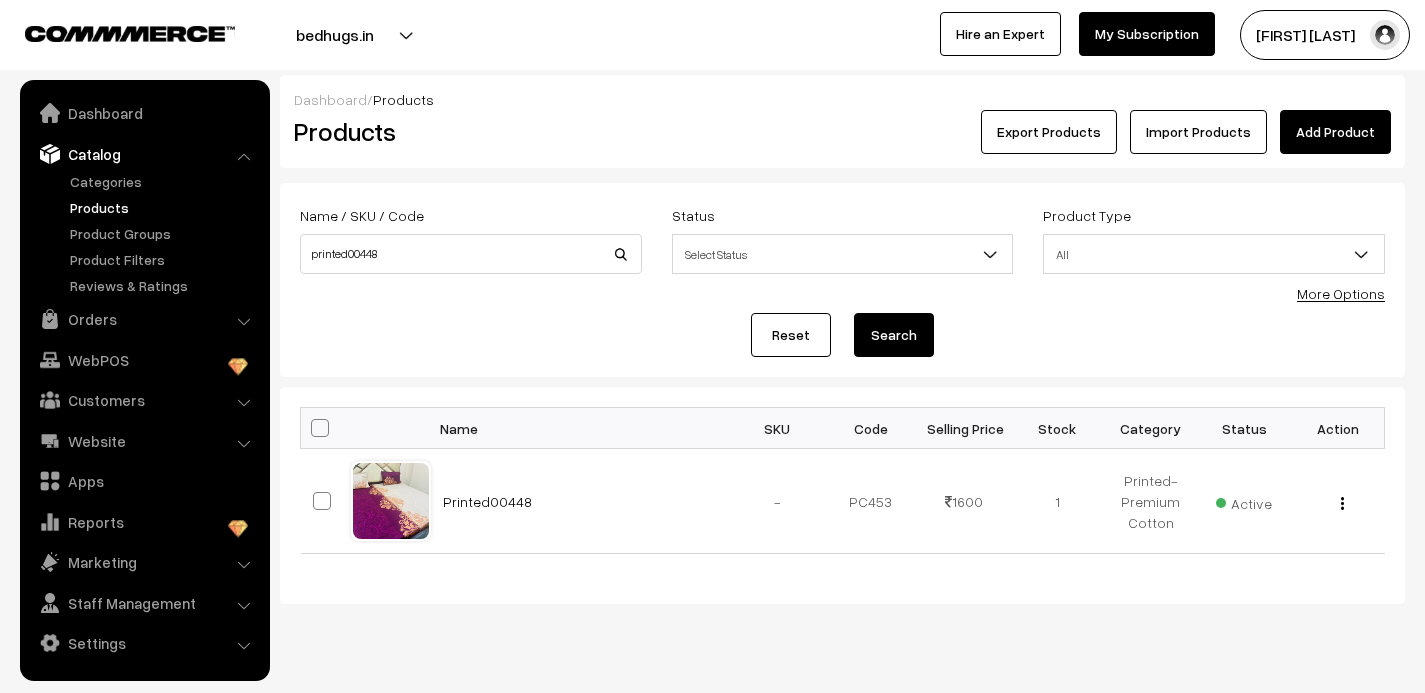 scroll, scrollTop: 0, scrollLeft: 0, axis: both 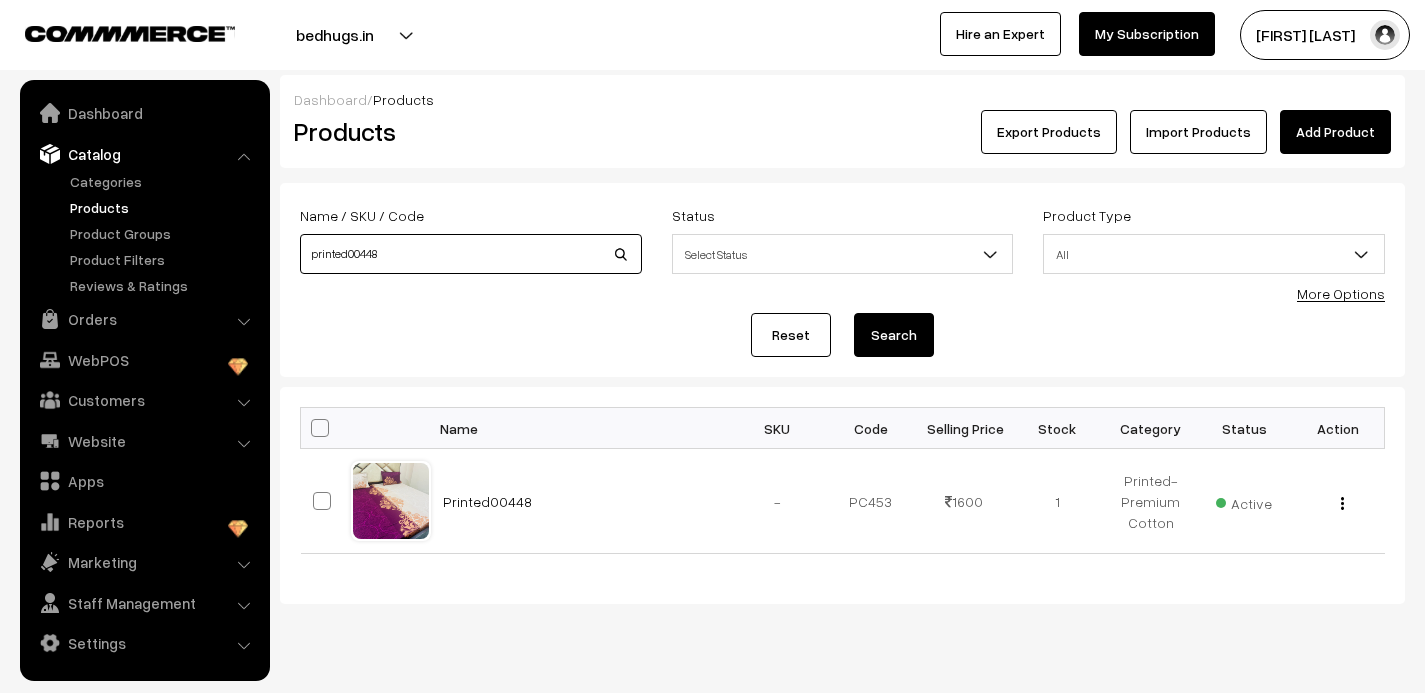 click on "printed00448" at bounding box center [471, 254] 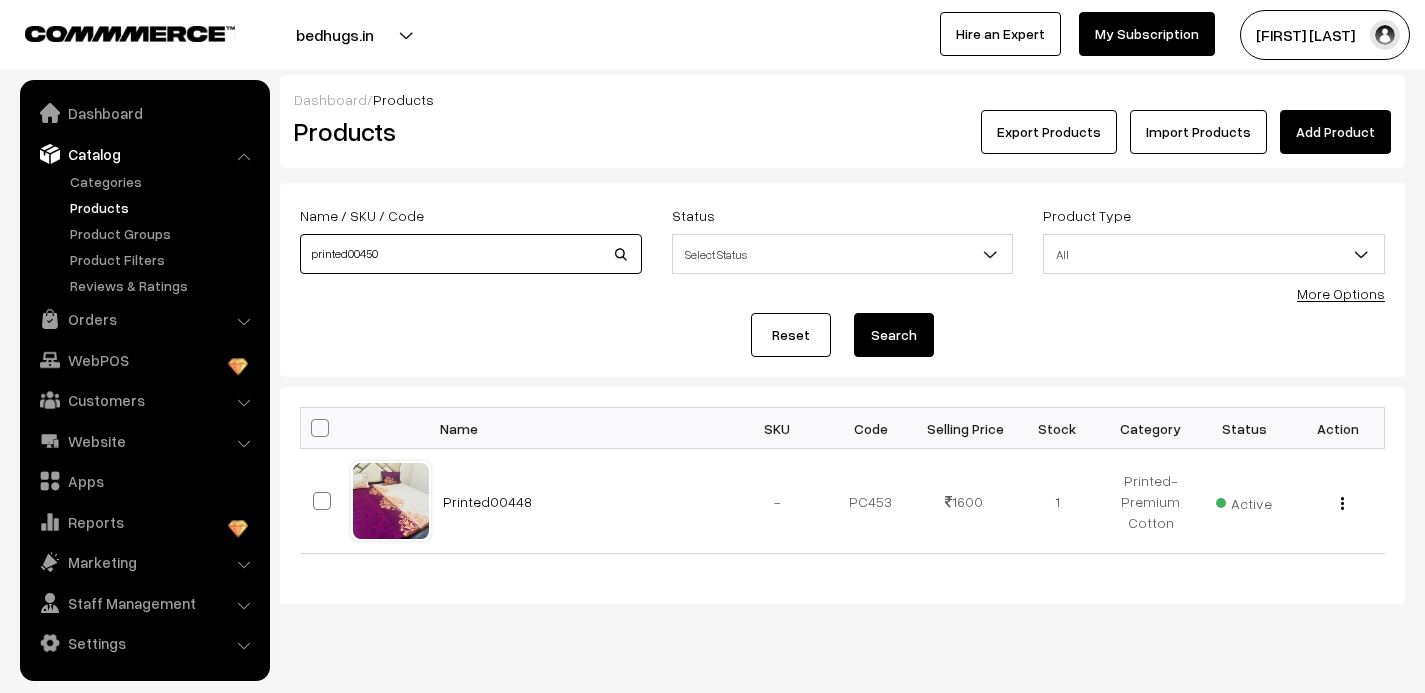 type on "printed00450" 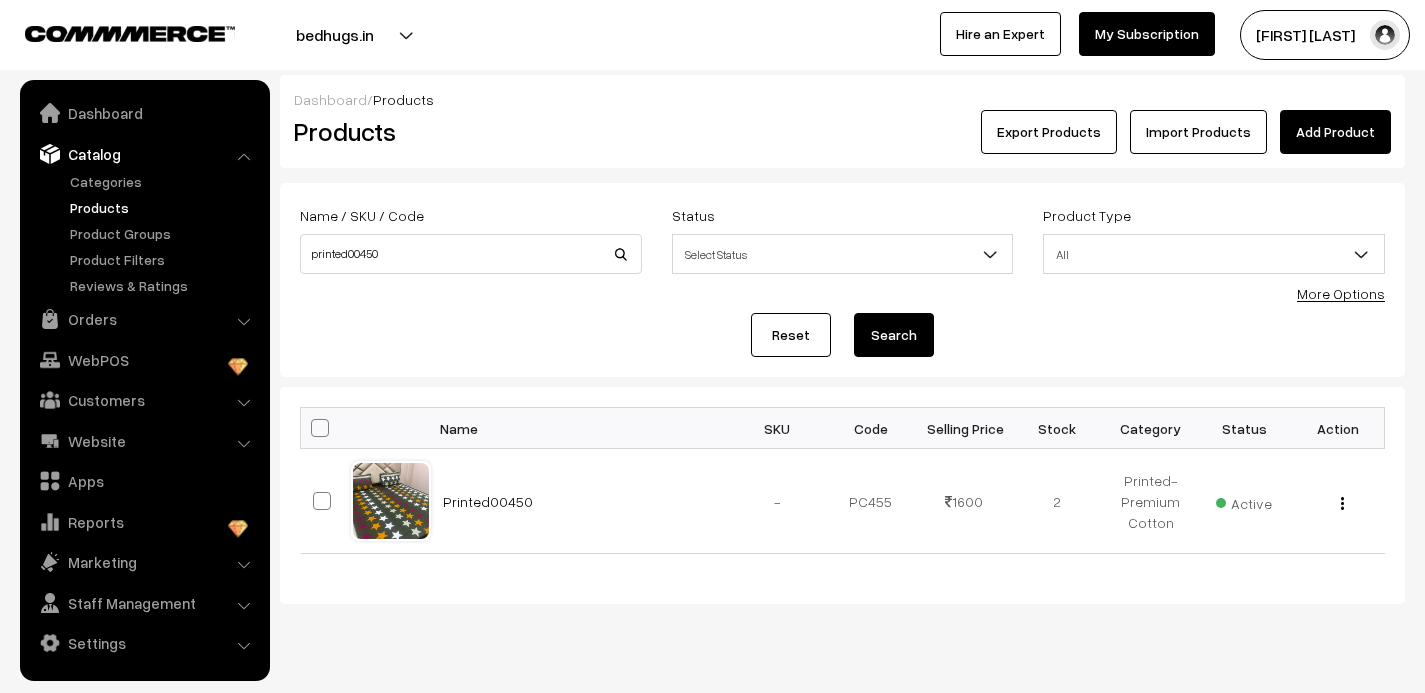 scroll, scrollTop: 0, scrollLeft: 0, axis: both 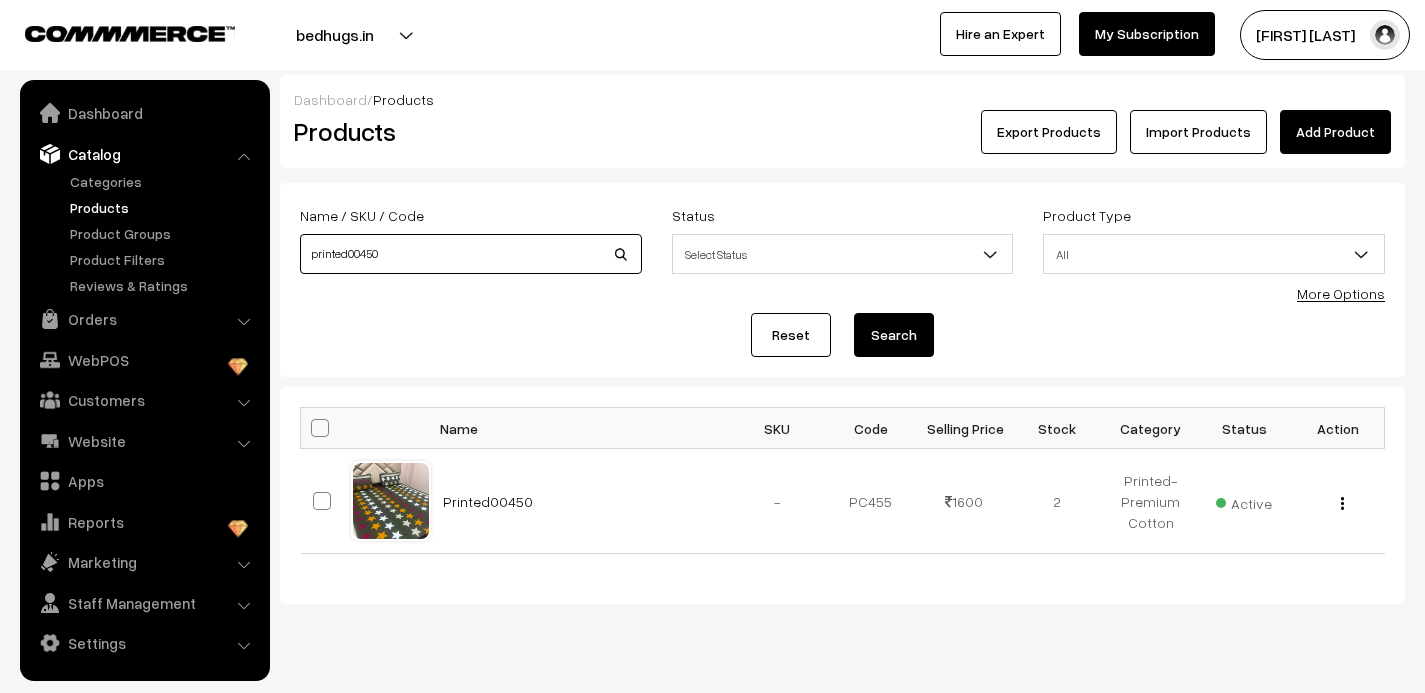 click on "printed00450" at bounding box center (471, 254) 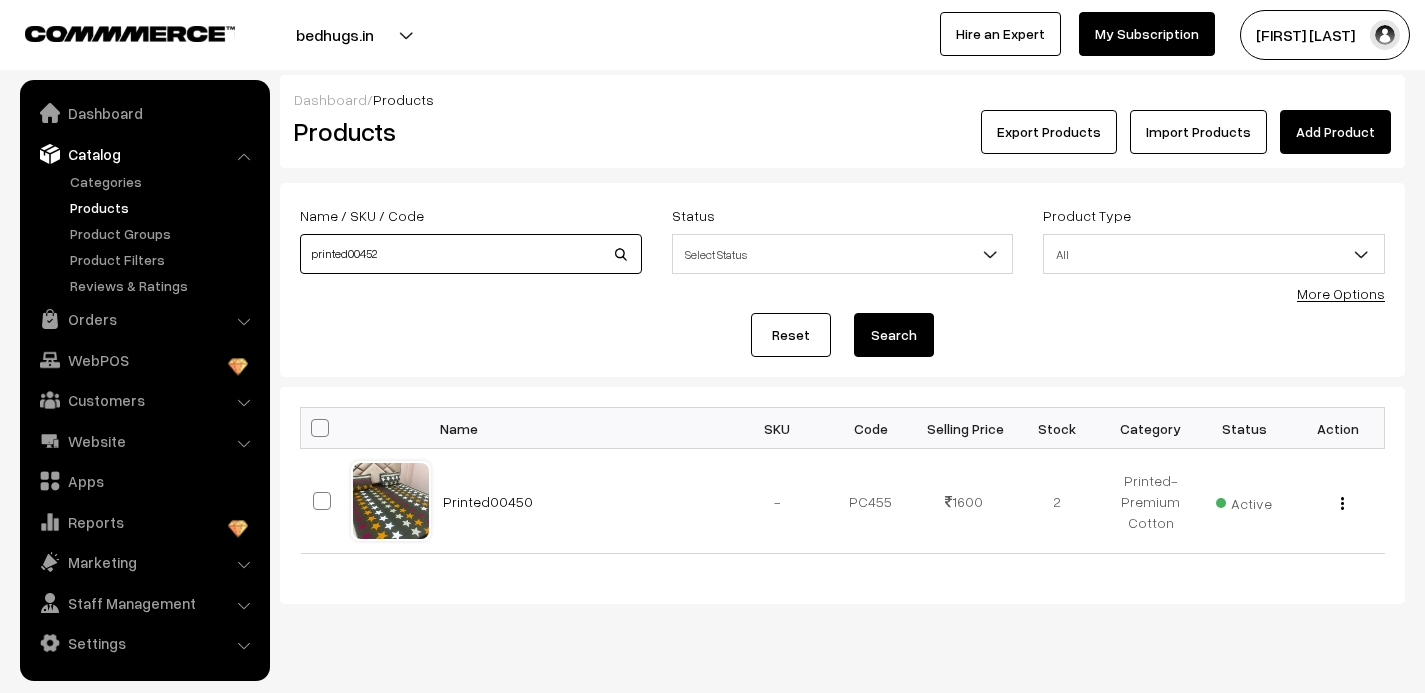 type on "printed00452" 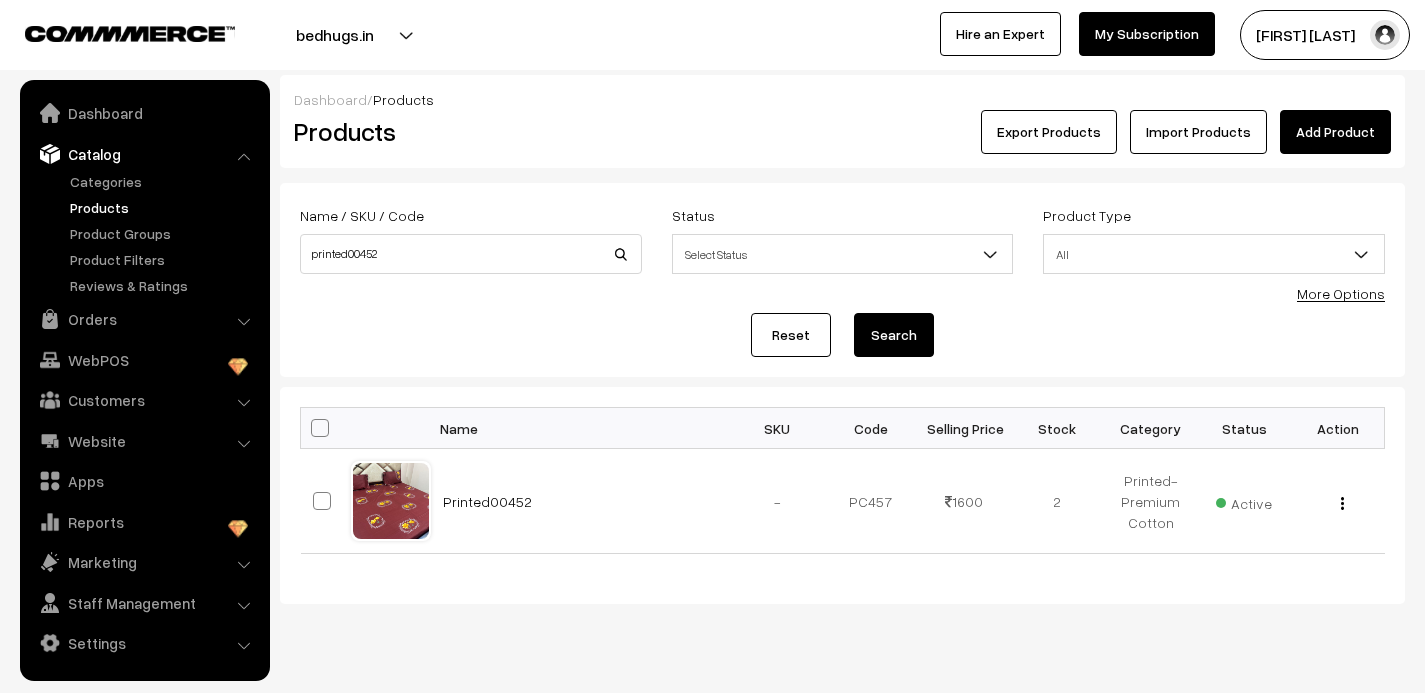 scroll, scrollTop: 0, scrollLeft: 0, axis: both 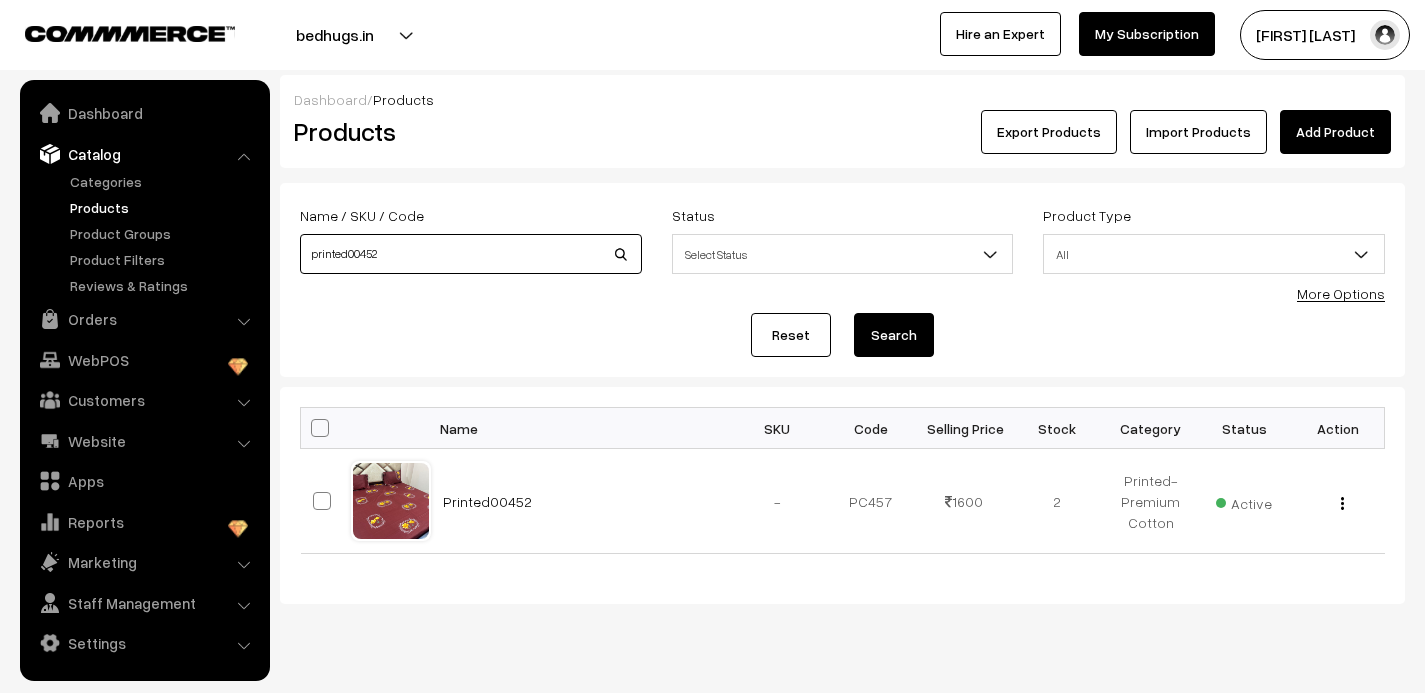 click on "printed00452" at bounding box center [471, 254] 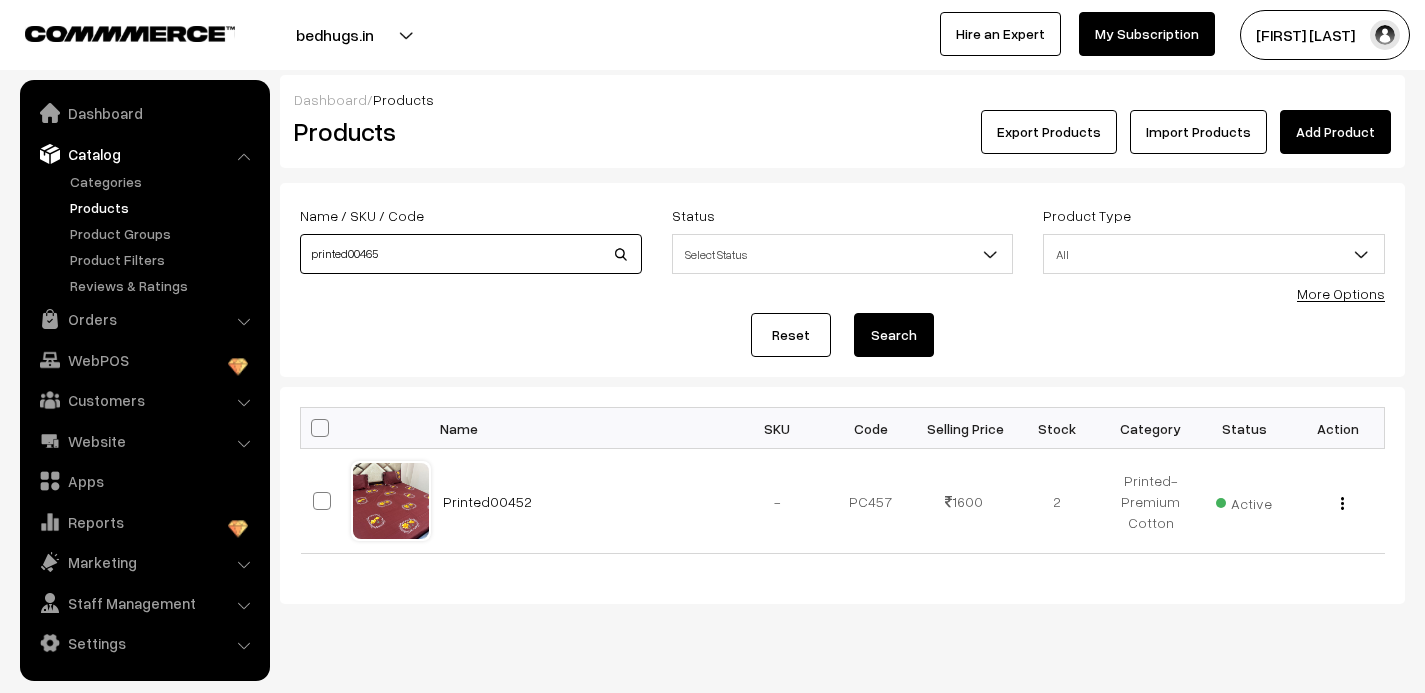type on "printed00465" 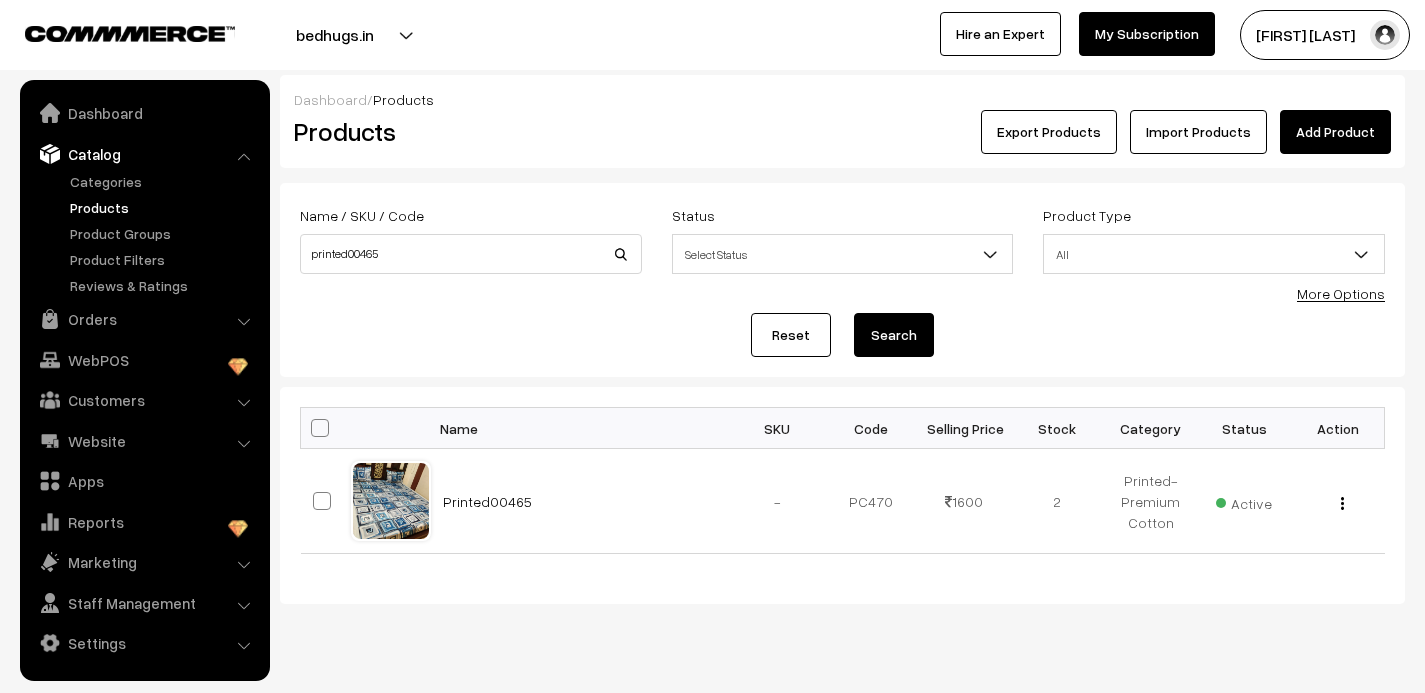 scroll, scrollTop: 0, scrollLeft: 0, axis: both 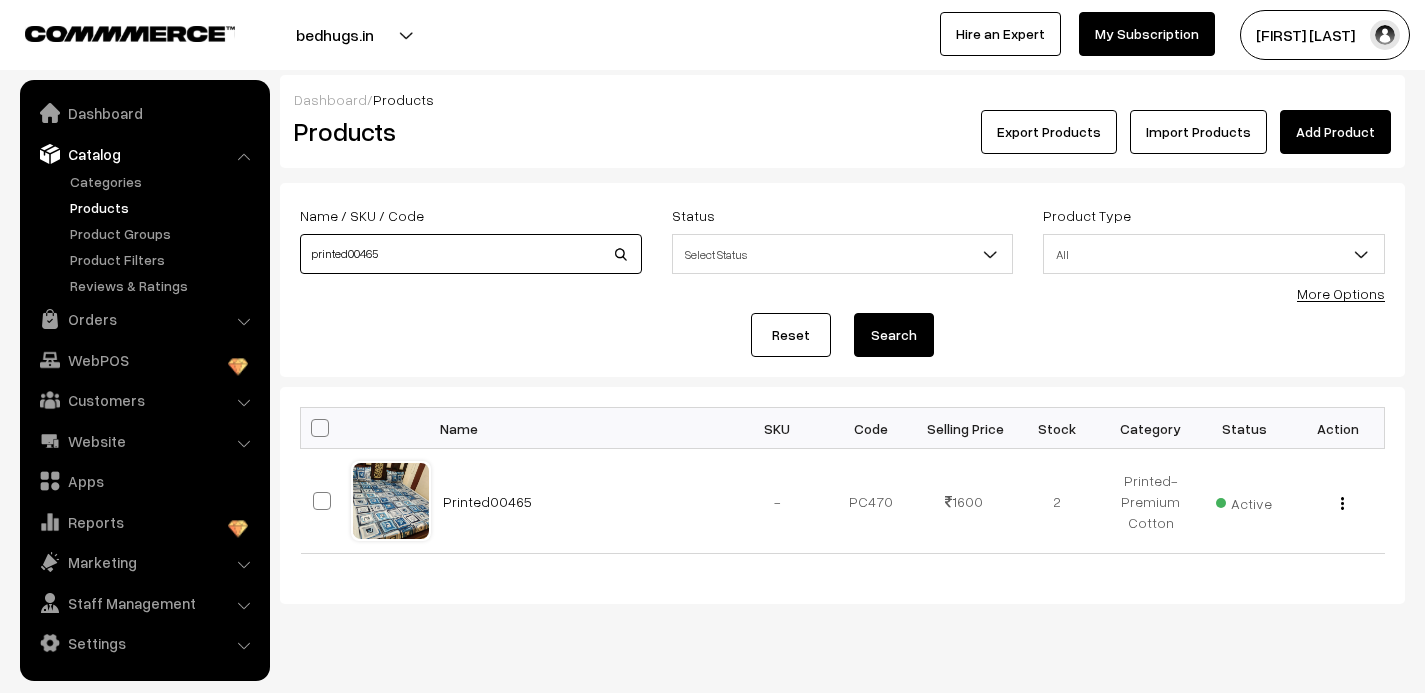 click on "printed00465" at bounding box center (471, 254) 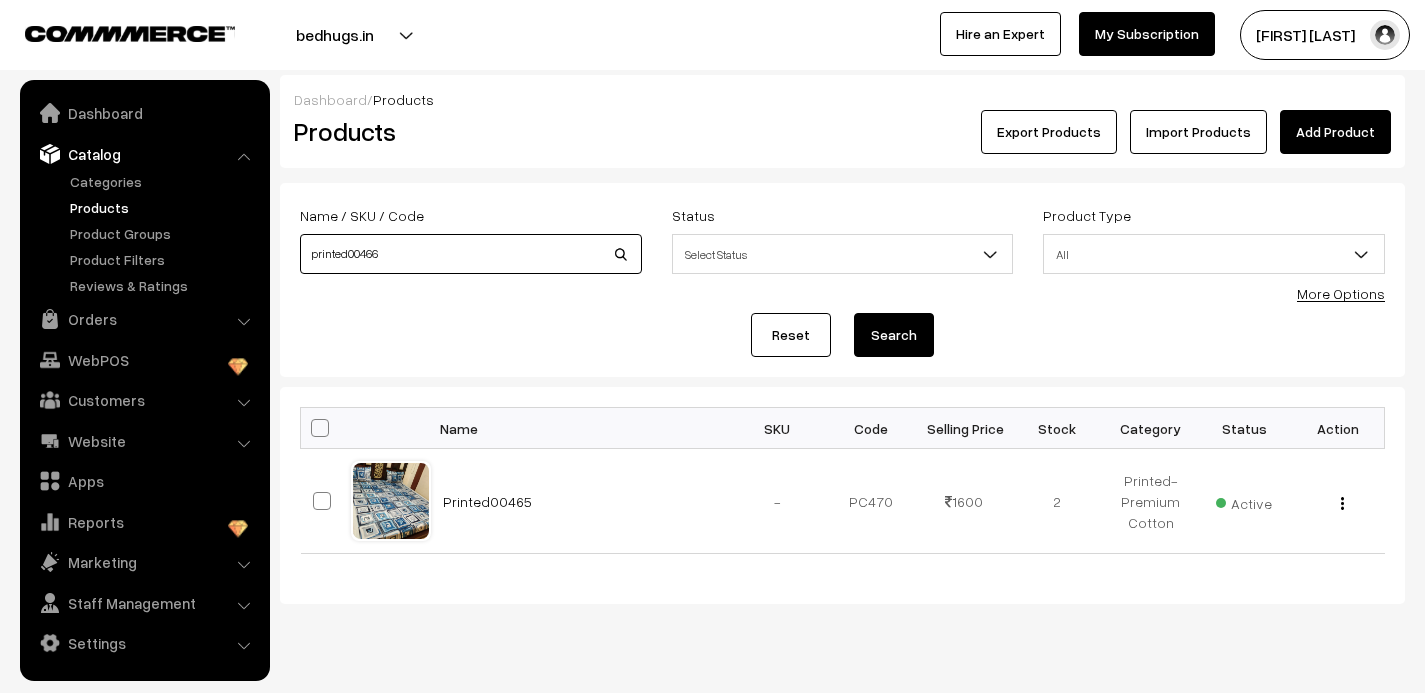 type on "printed00466" 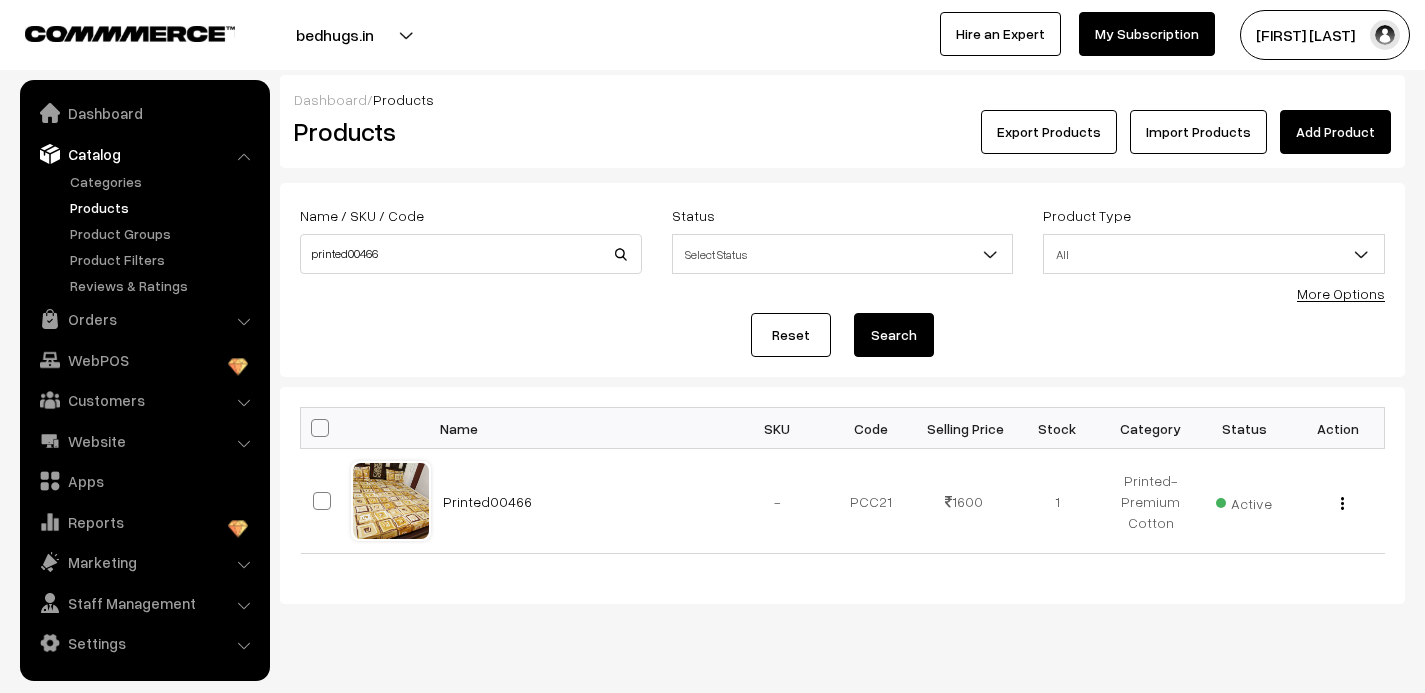 scroll, scrollTop: 0, scrollLeft: 0, axis: both 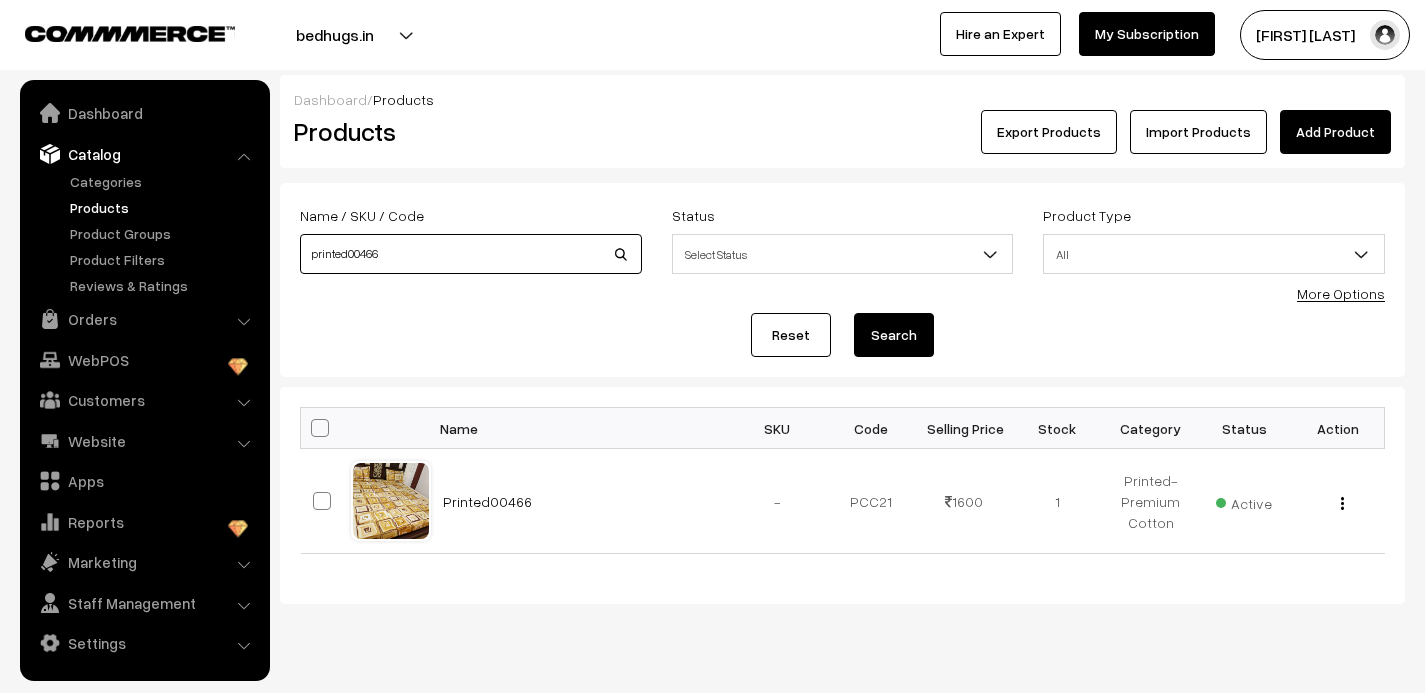 click on "printed00466" at bounding box center [471, 254] 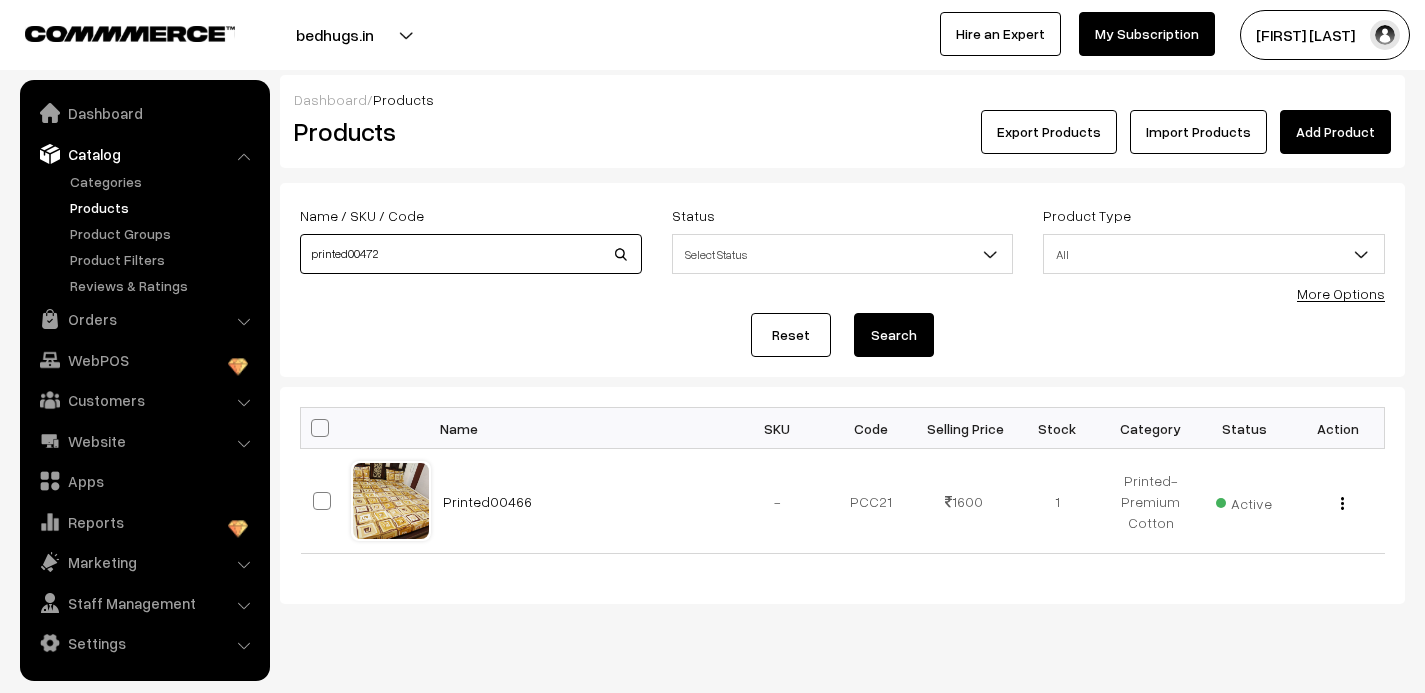 type on "printed00472" 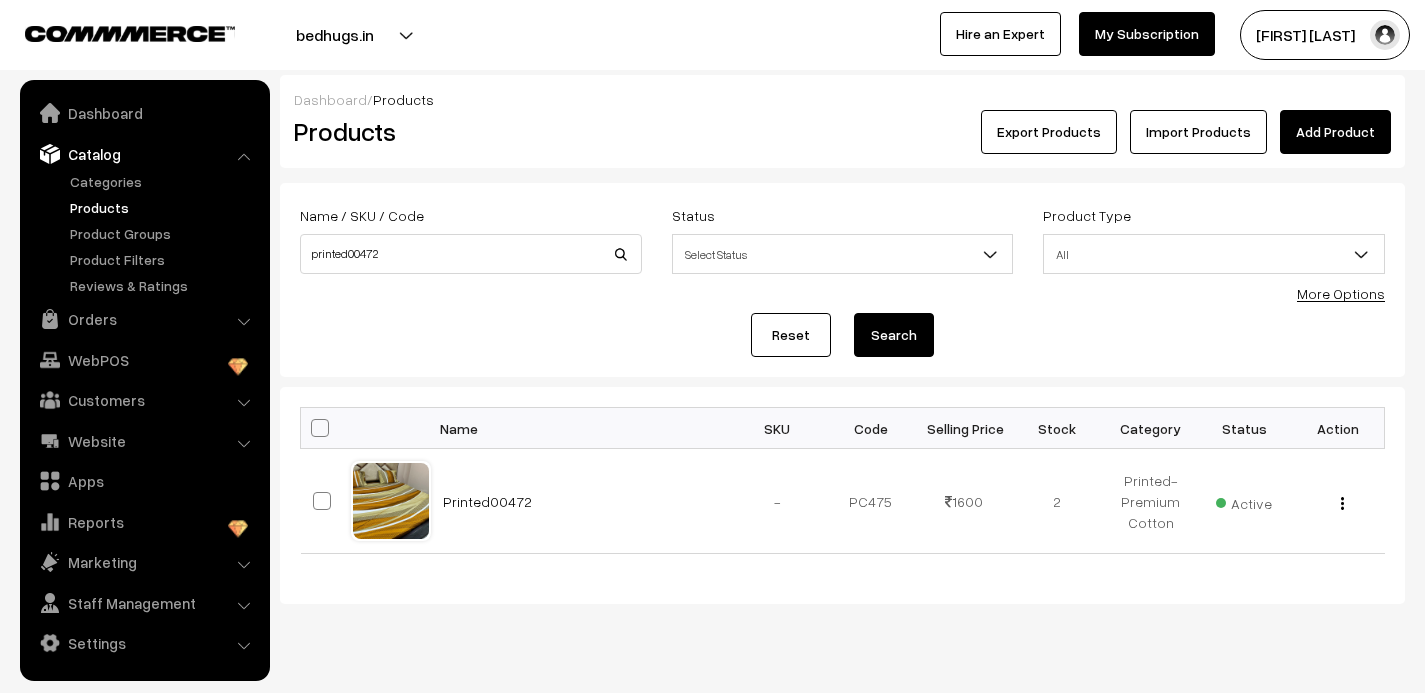scroll, scrollTop: 0, scrollLeft: 0, axis: both 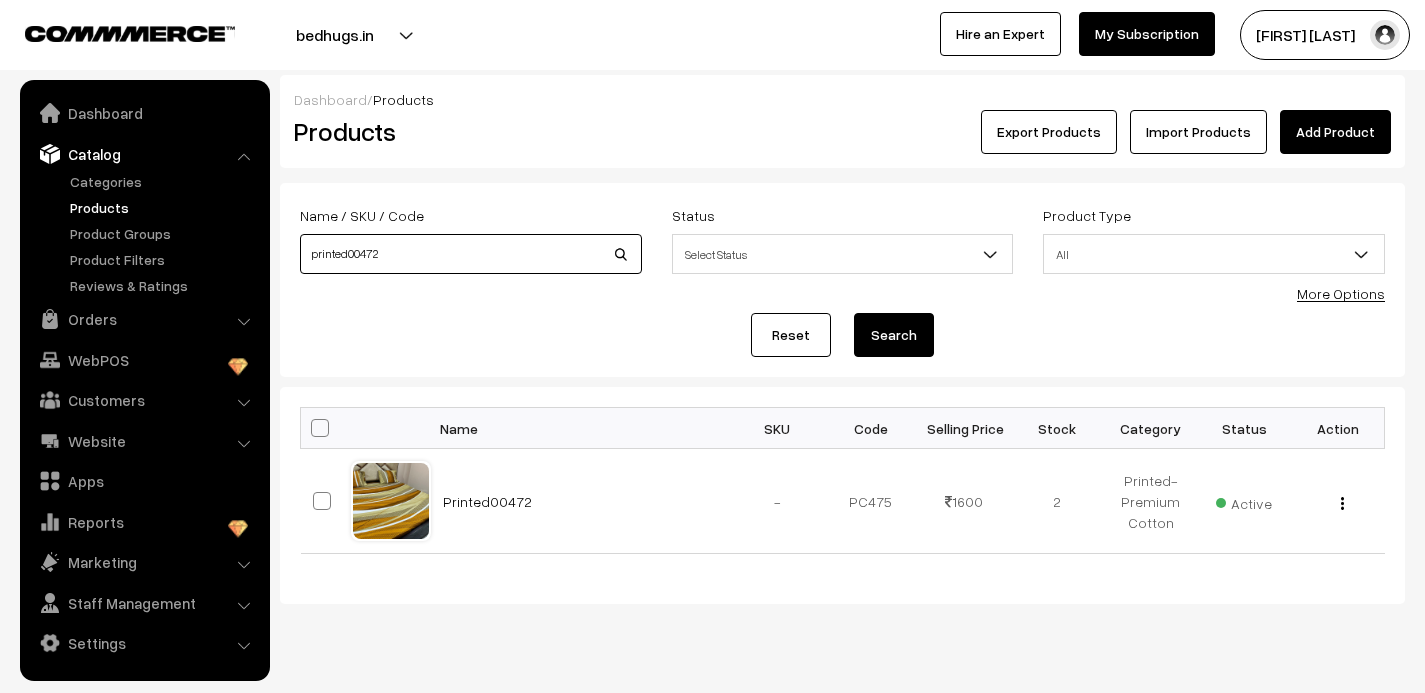 click on "printed00472" at bounding box center [471, 254] 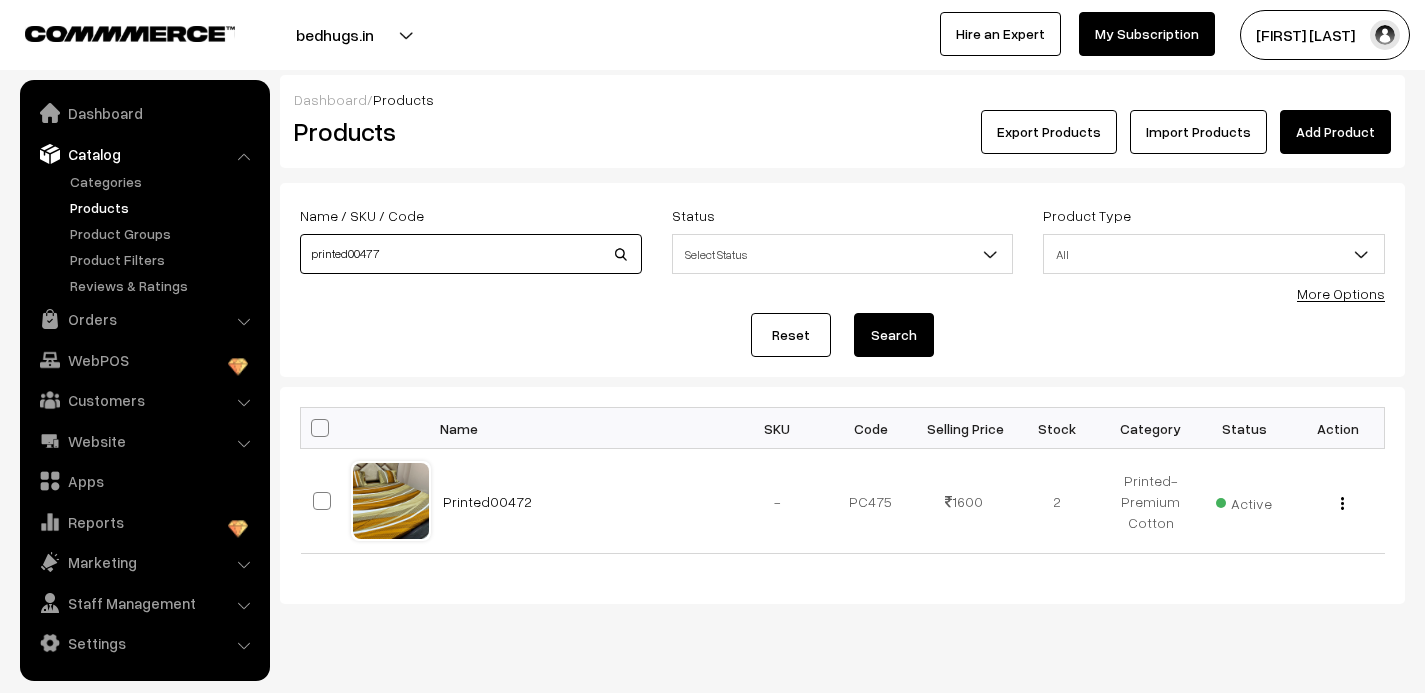 type on "printed00477" 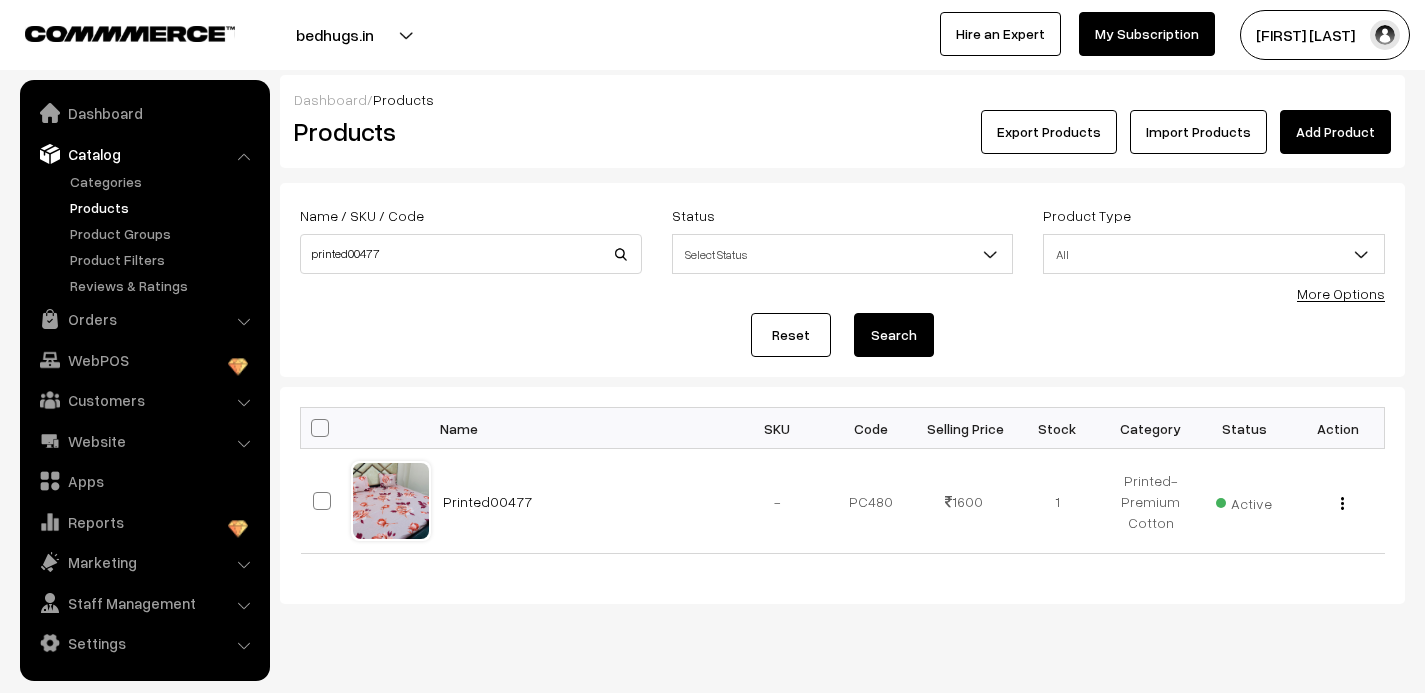 scroll, scrollTop: 0, scrollLeft: 0, axis: both 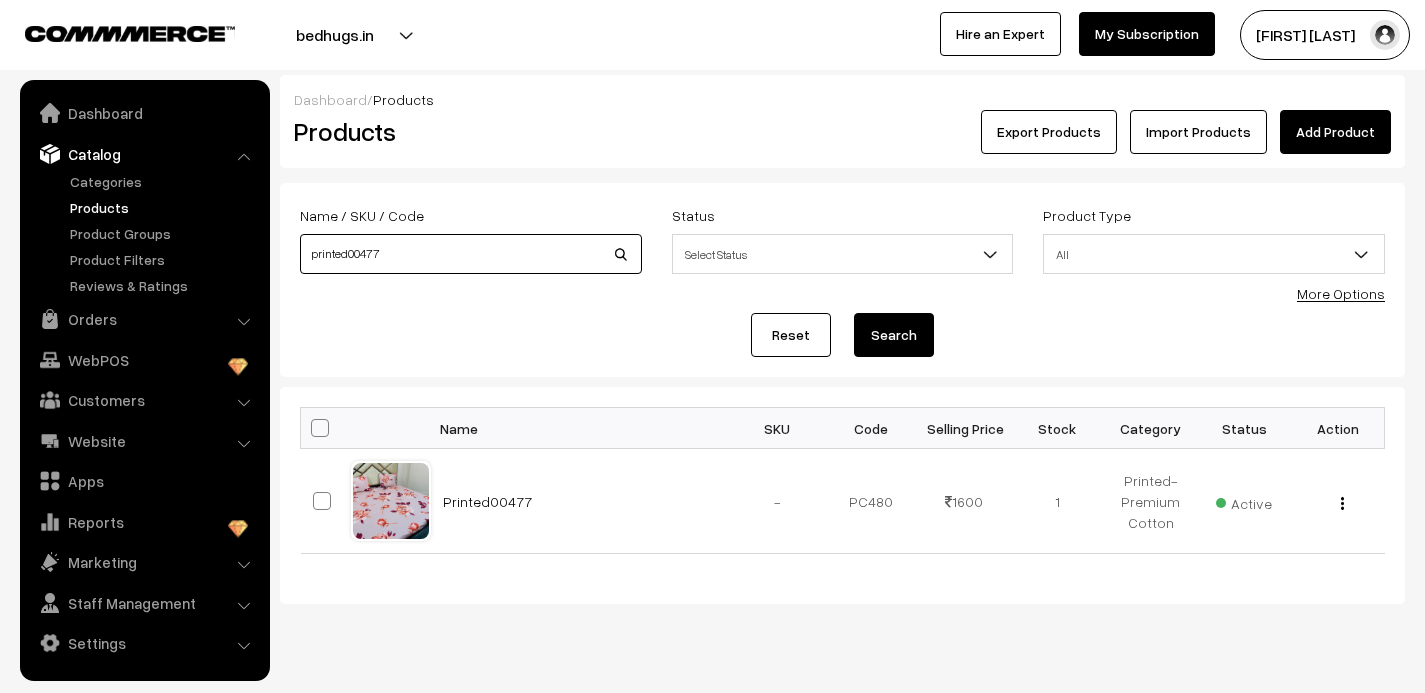 click on "printed00477" at bounding box center [471, 254] 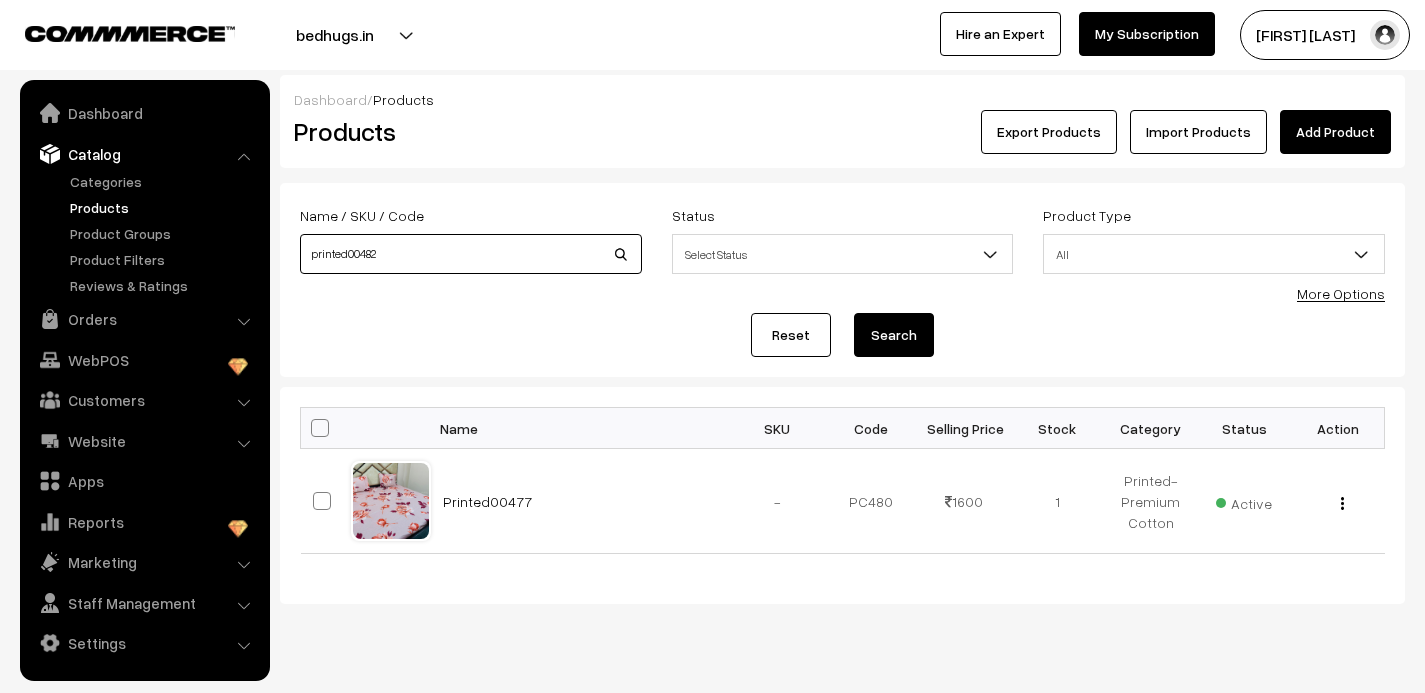 type on "printed00482" 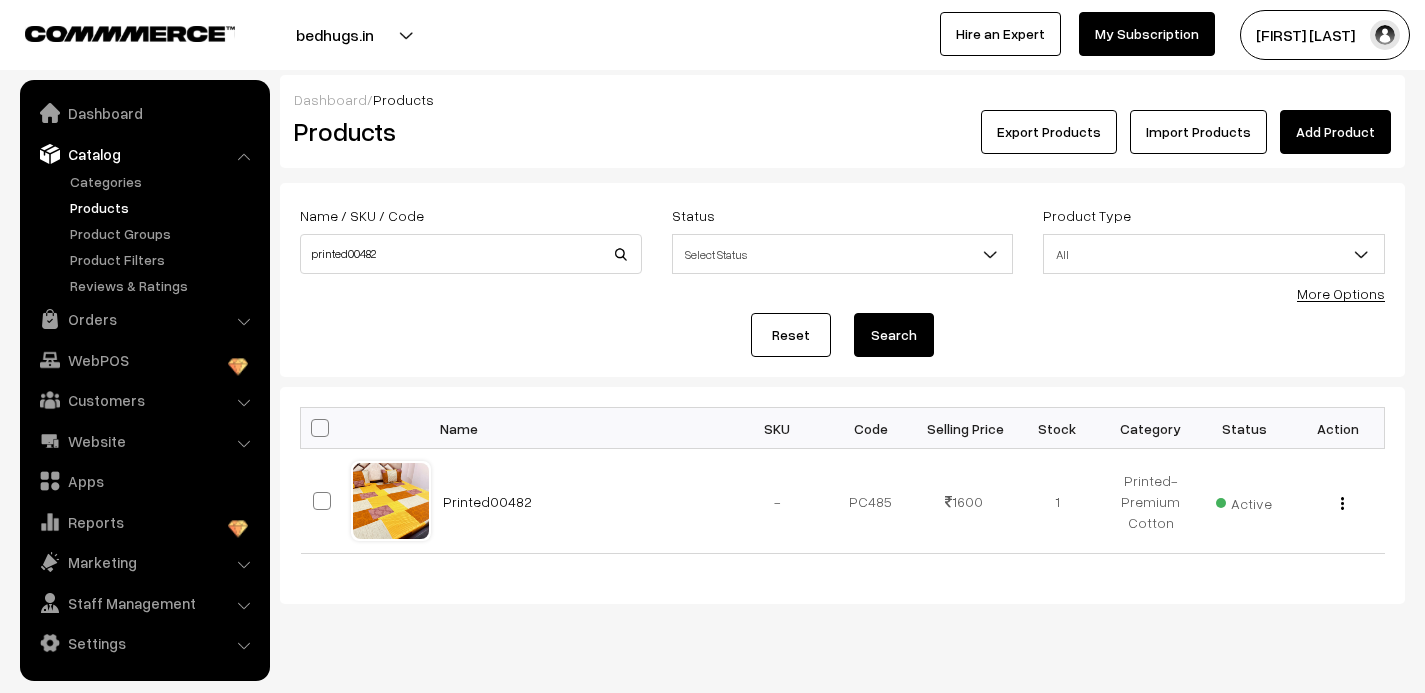 scroll, scrollTop: 0, scrollLeft: 0, axis: both 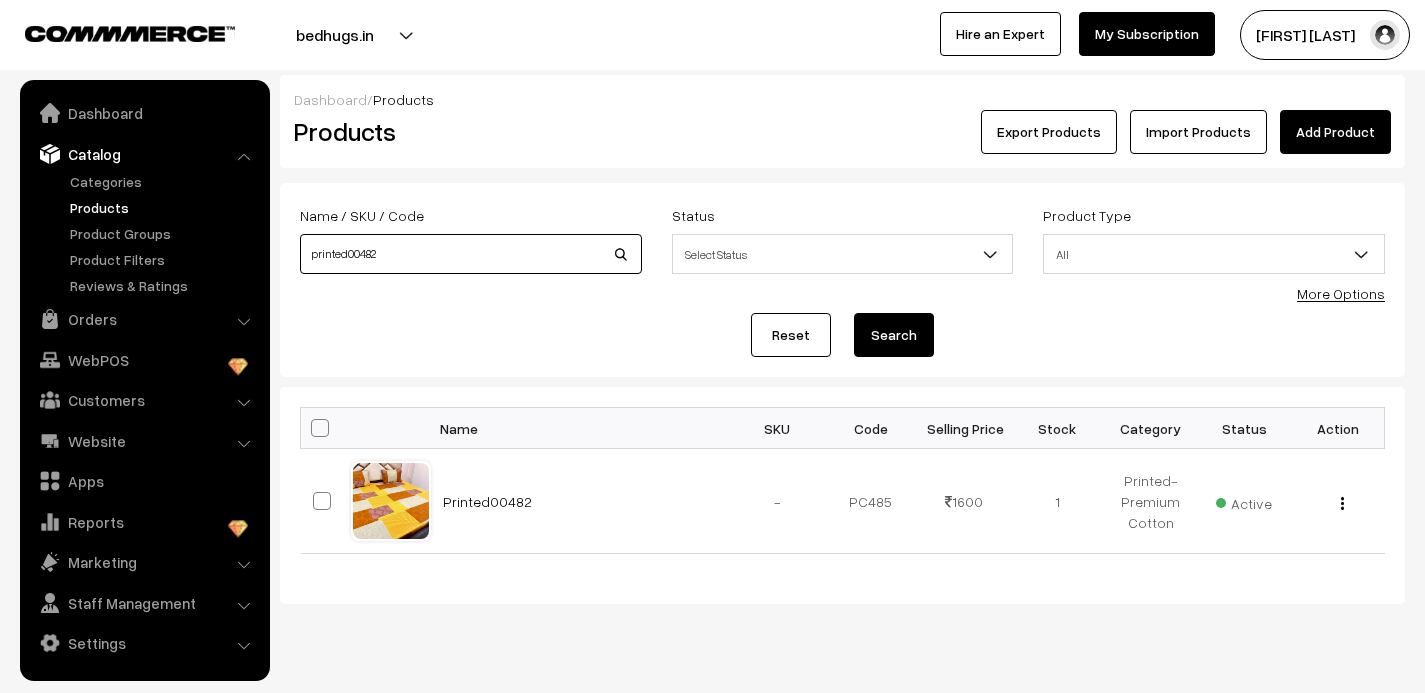 click on "printed00482" at bounding box center (471, 254) 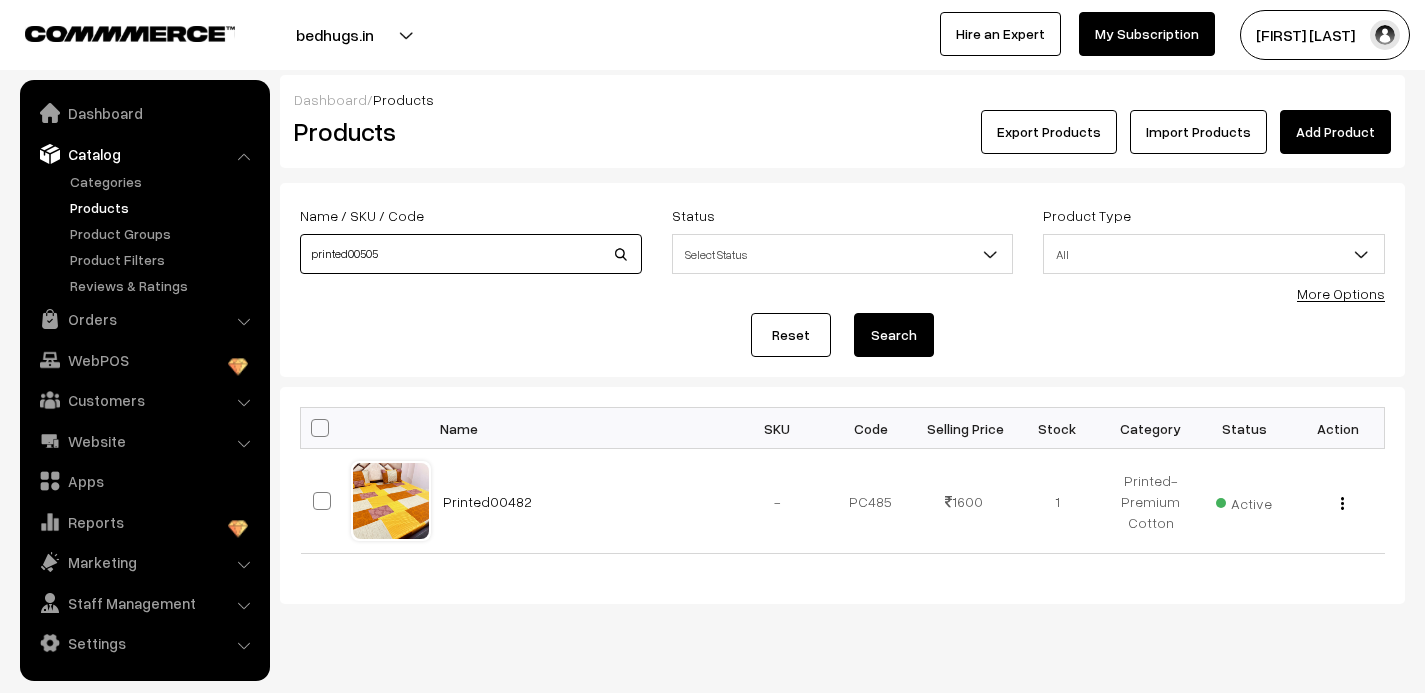 type on "printed00505" 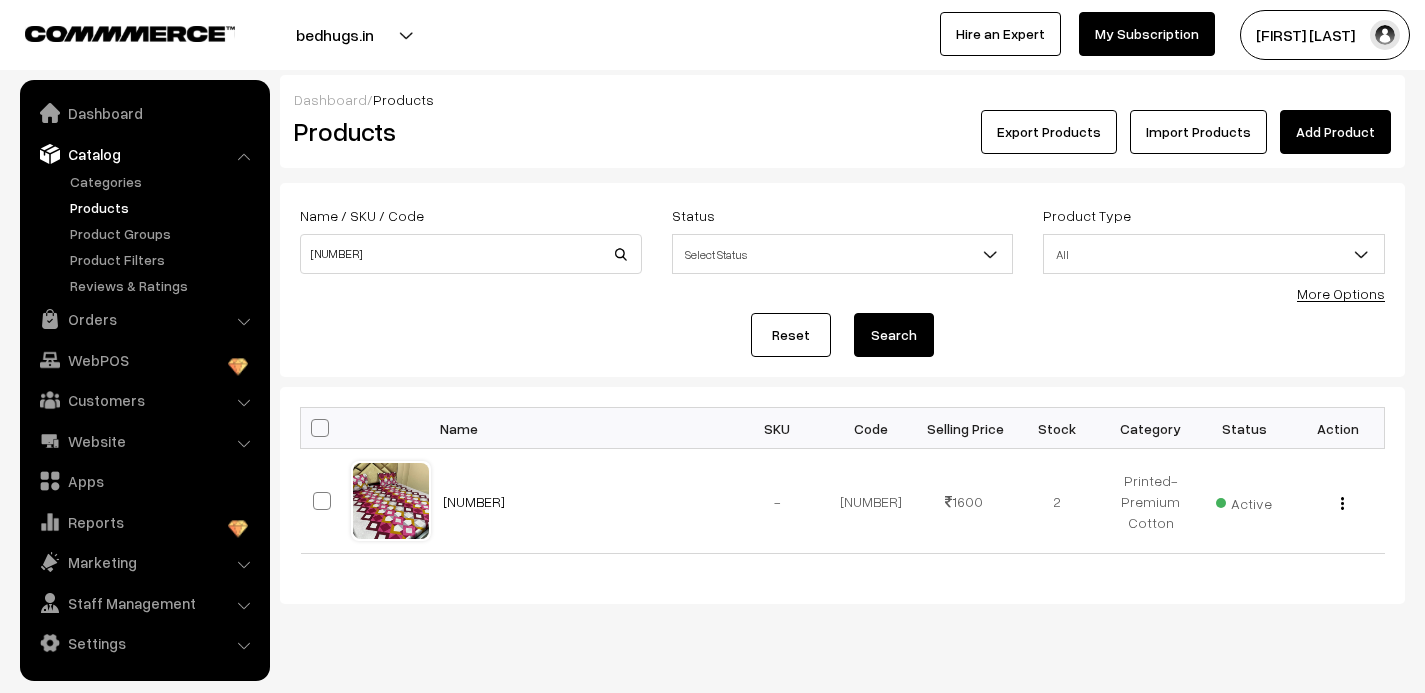 scroll, scrollTop: 0, scrollLeft: 0, axis: both 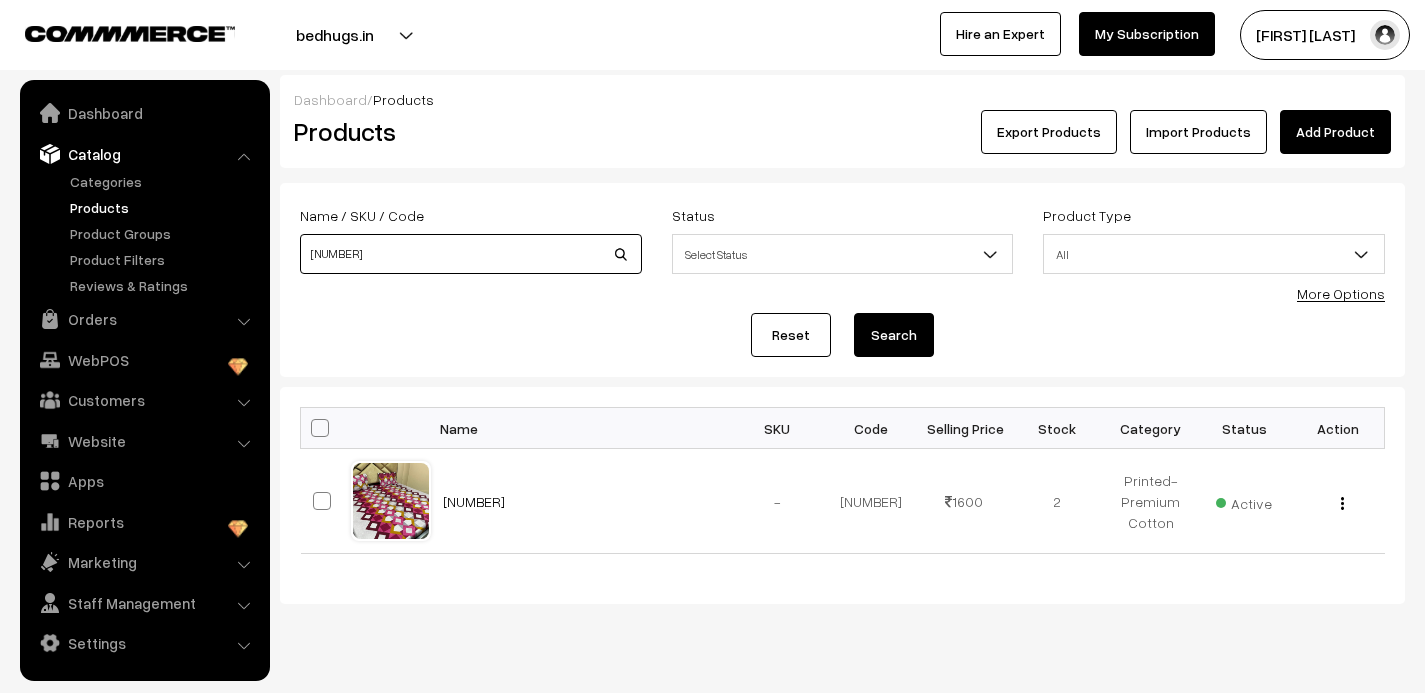click on "printed00505" at bounding box center [471, 254] 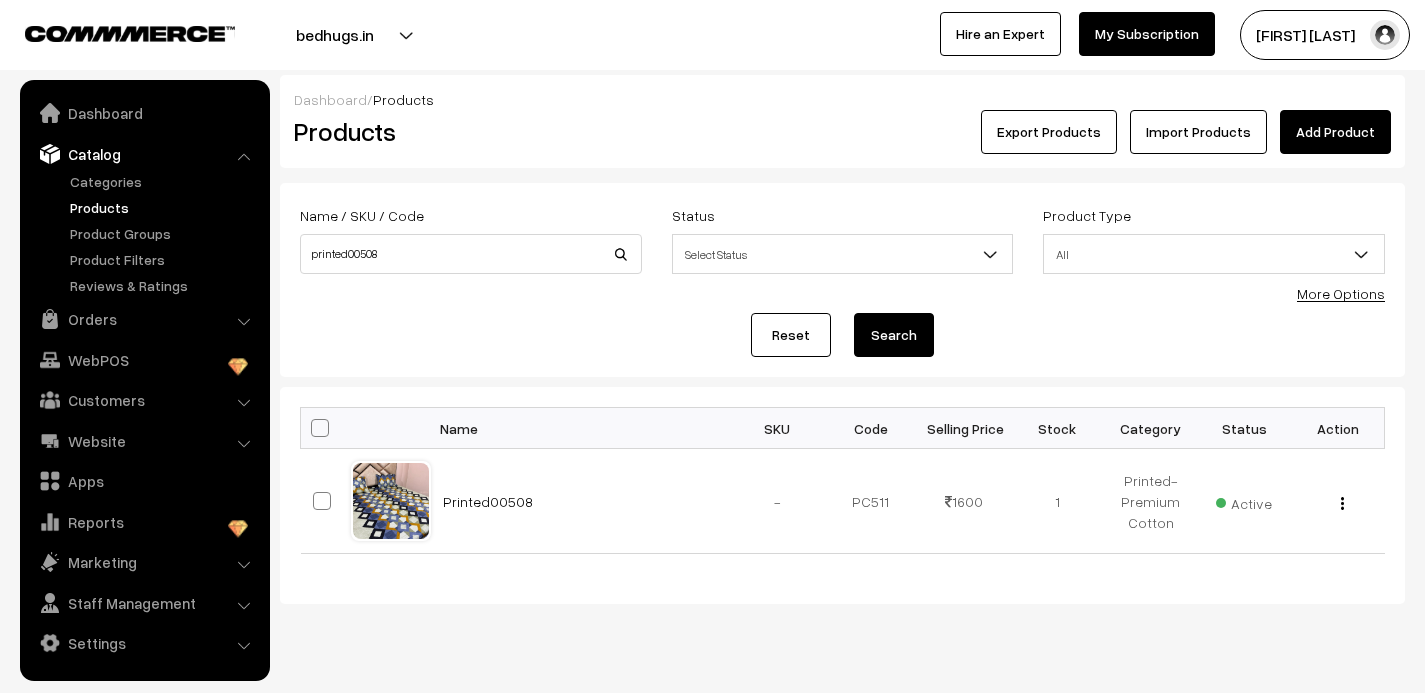 scroll, scrollTop: 0, scrollLeft: 0, axis: both 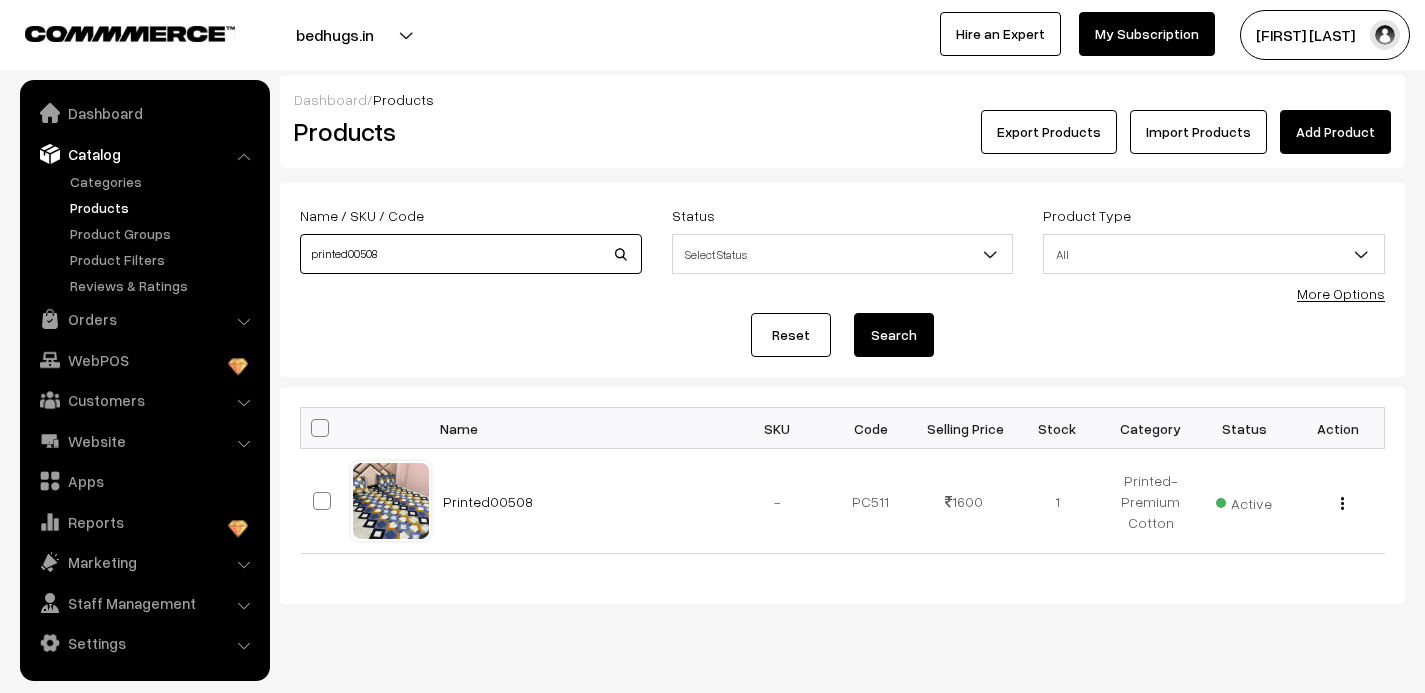 click on "printed00508" at bounding box center (471, 254) 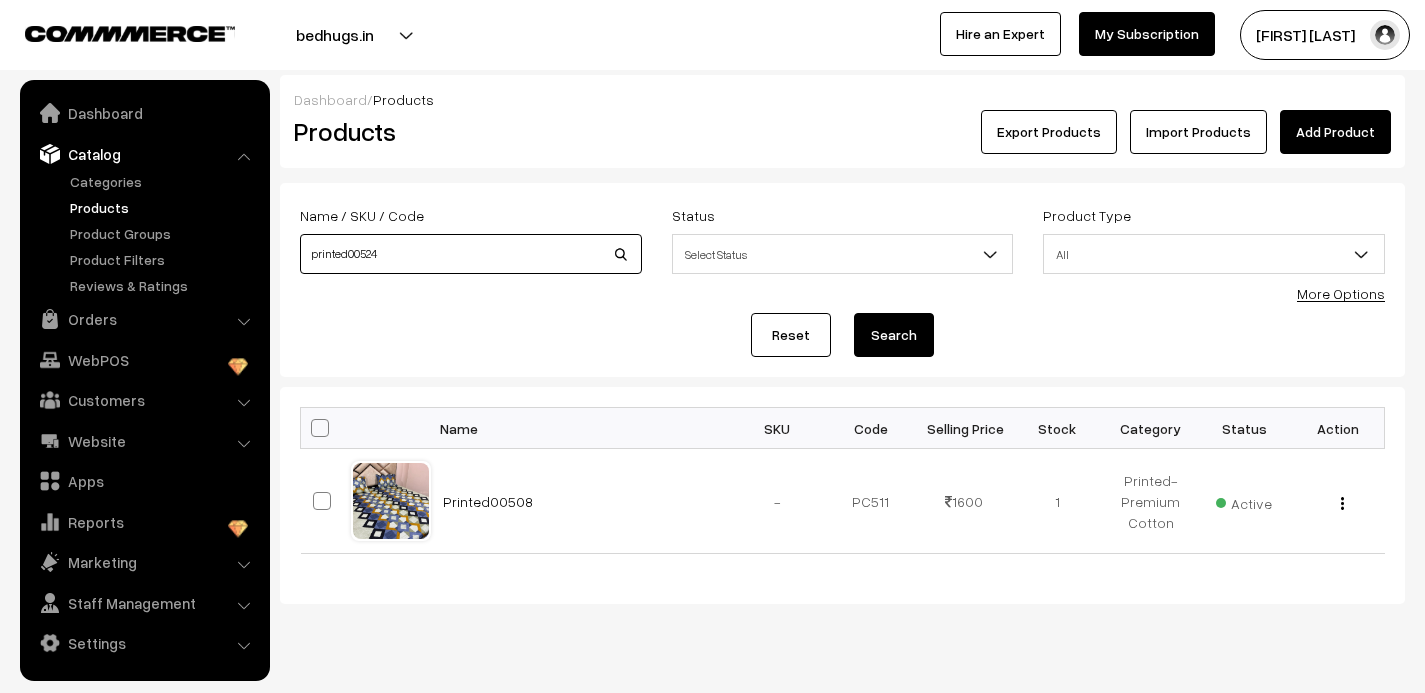 type on "printed00524" 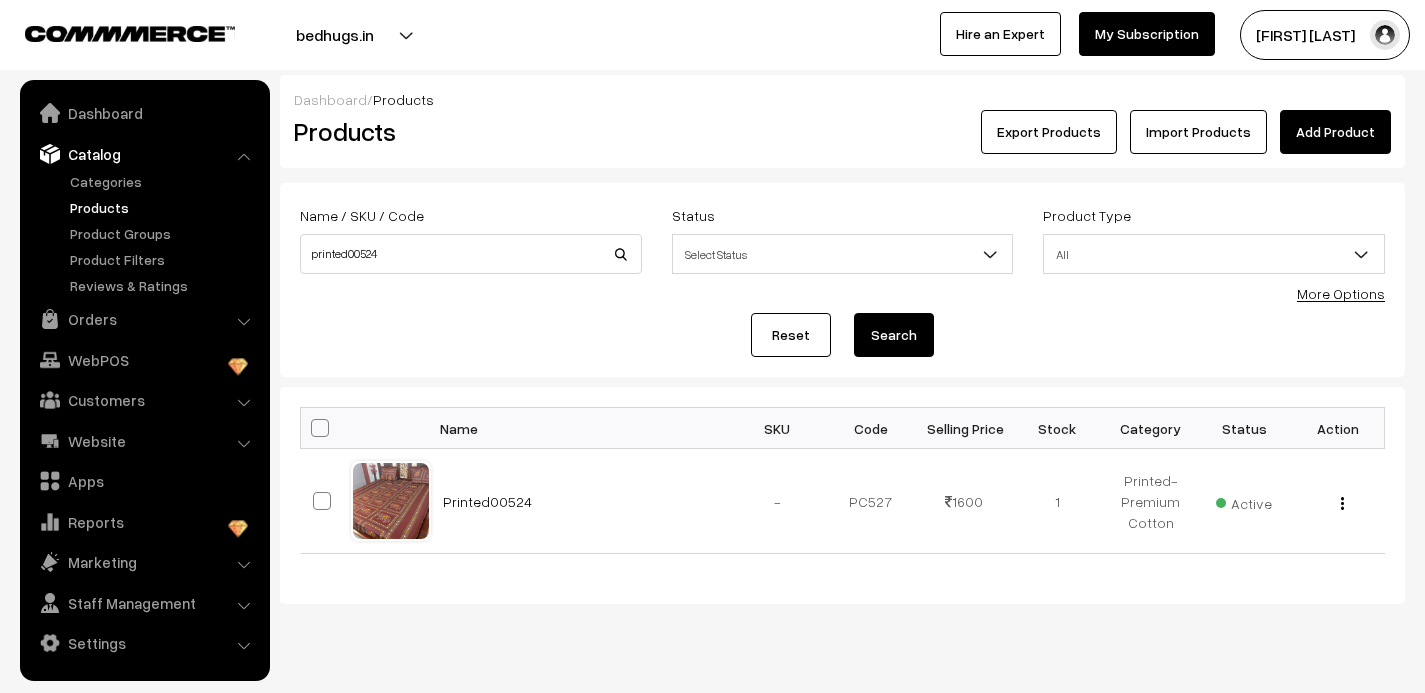 scroll, scrollTop: 0, scrollLeft: 0, axis: both 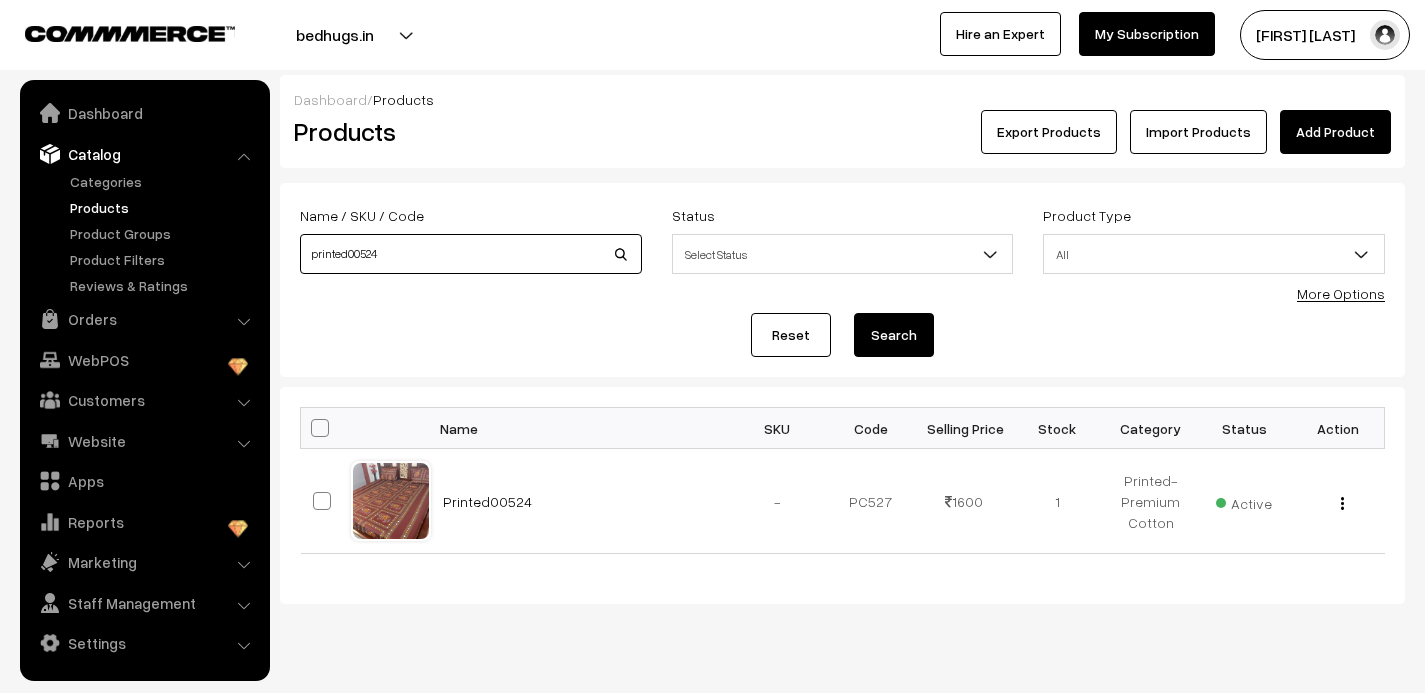 click on "printed00524" at bounding box center [471, 254] 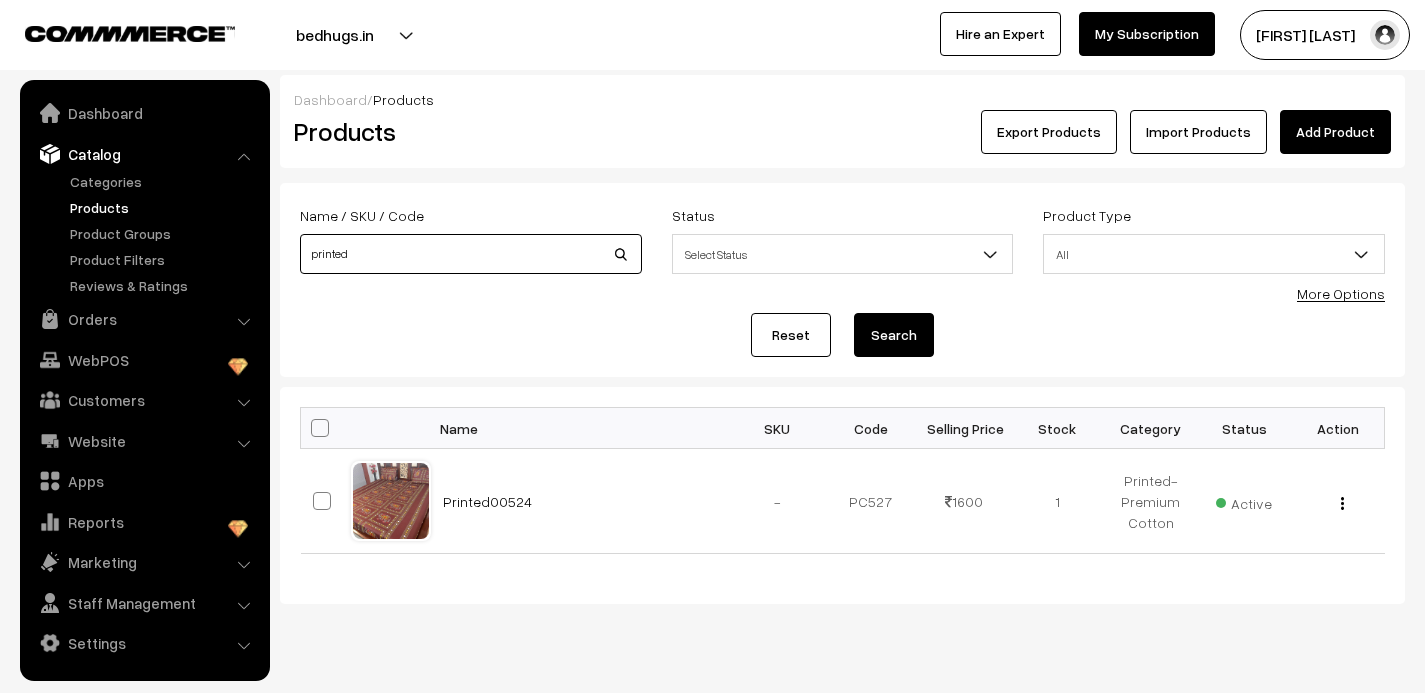 type on "printed" 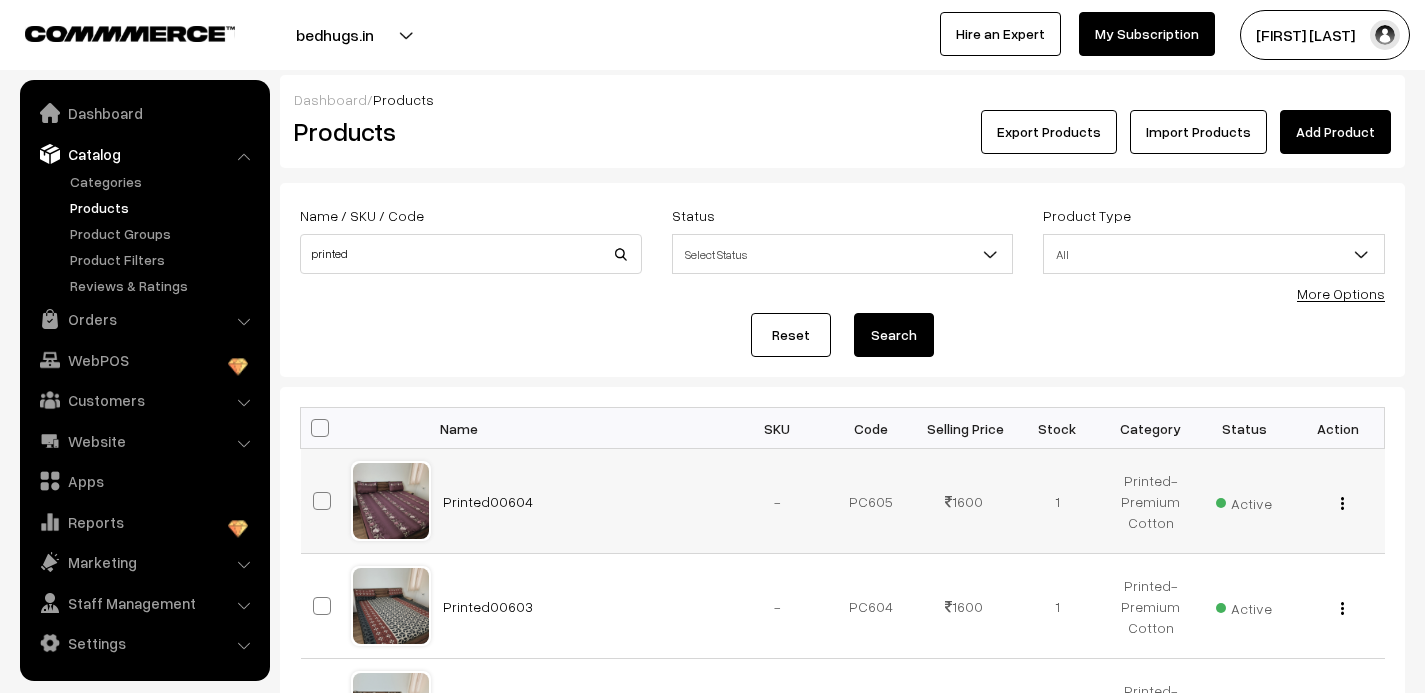 scroll, scrollTop: 1057, scrollLeft: 0, axis: vertical 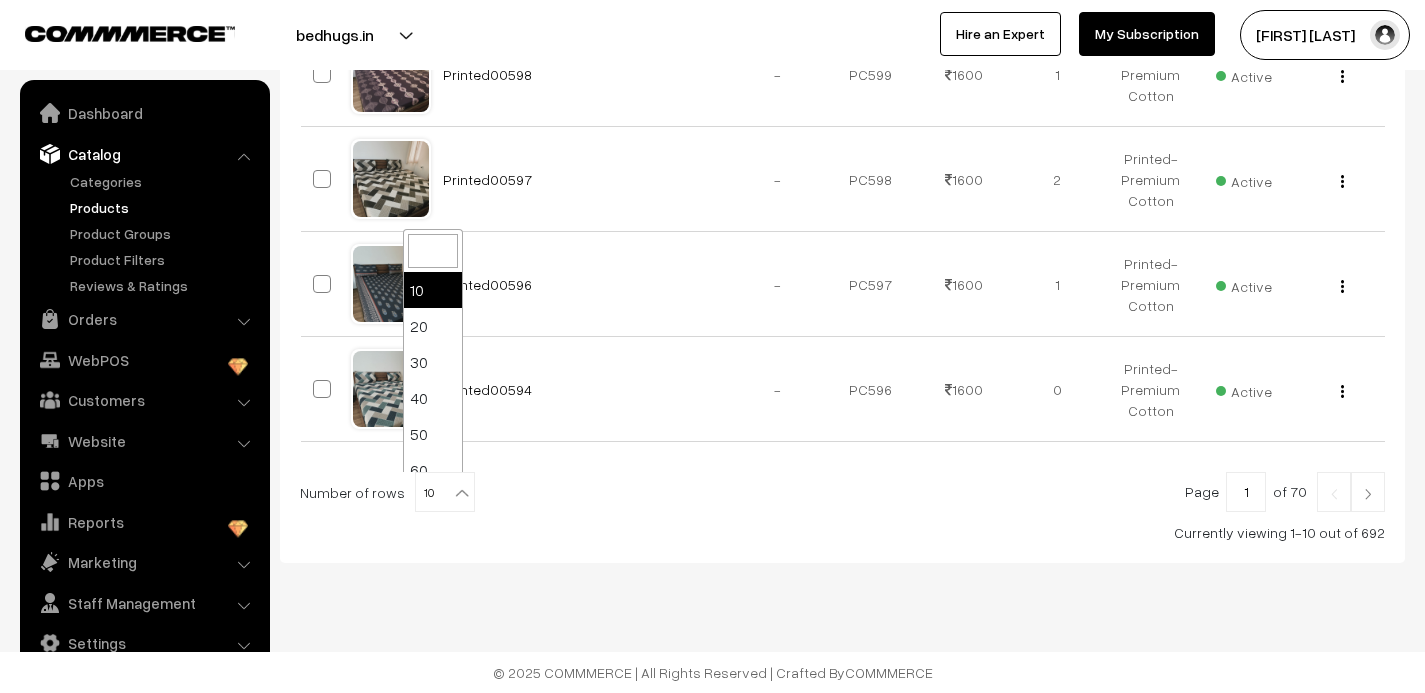 click at bounding box center (462, 493) 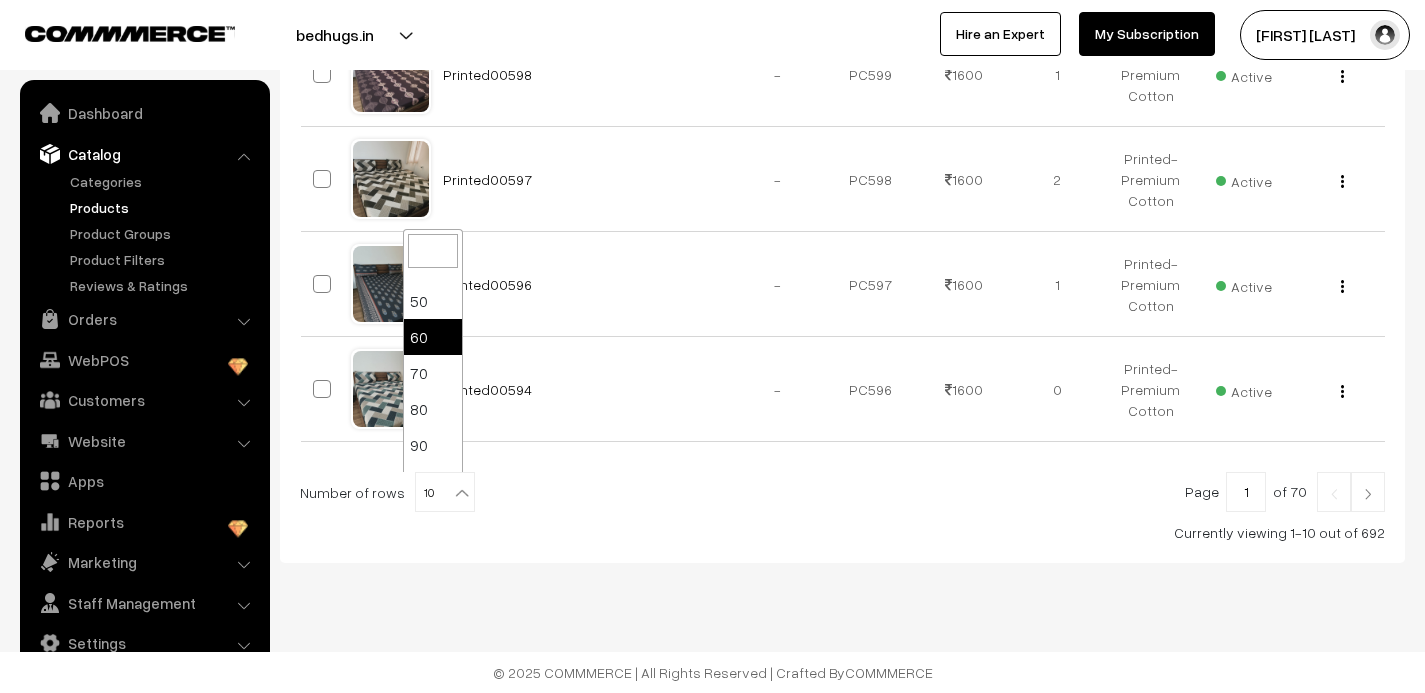 scroll, scrollTop: 160, scrollLeft: 0, axis: vertical 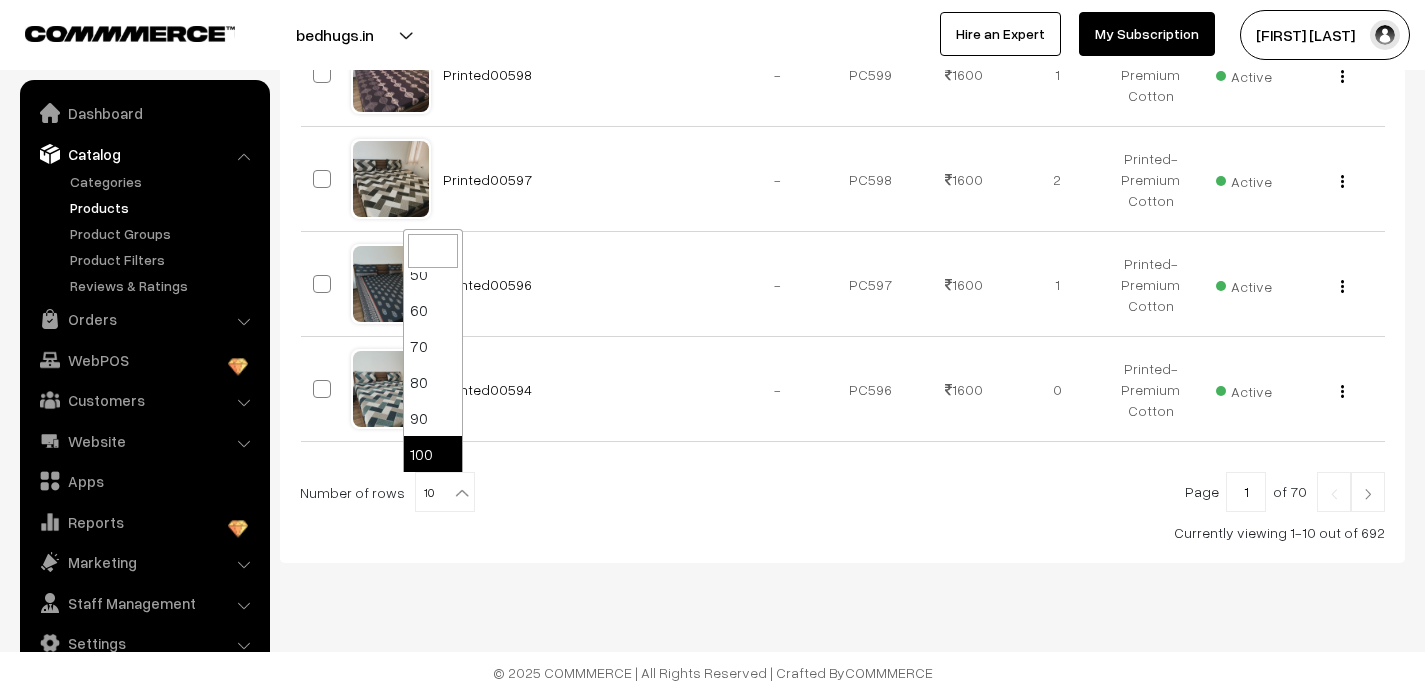 select on "100" 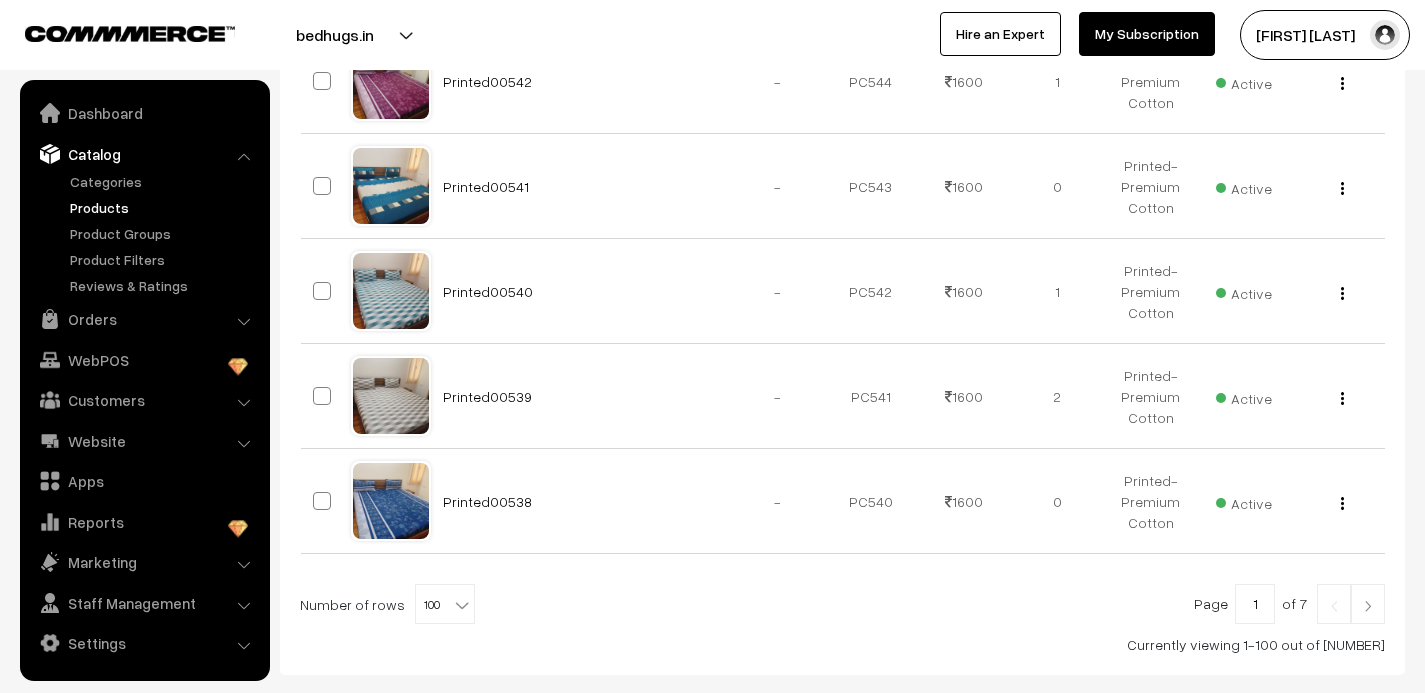 scroll, scrollTop: 10507, scrollLeft: 0, axis: vertical 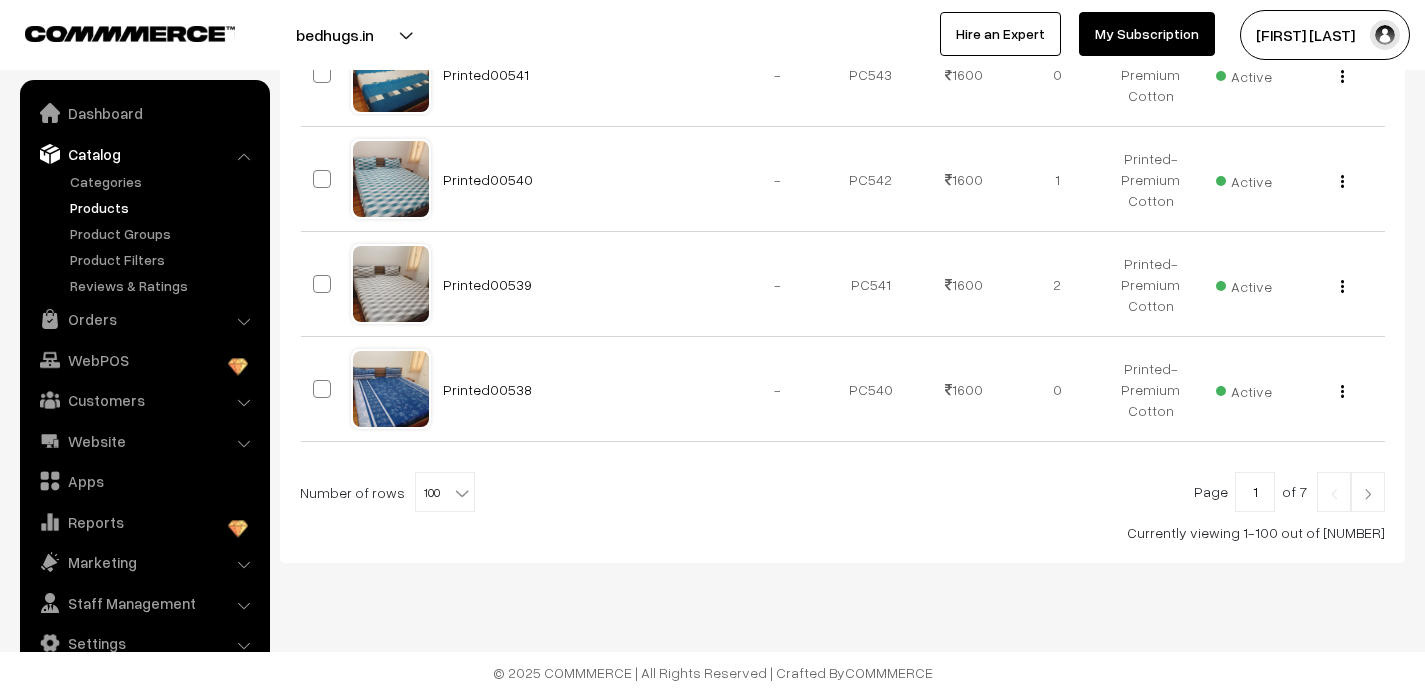 click at bounding box center [1368, 494] 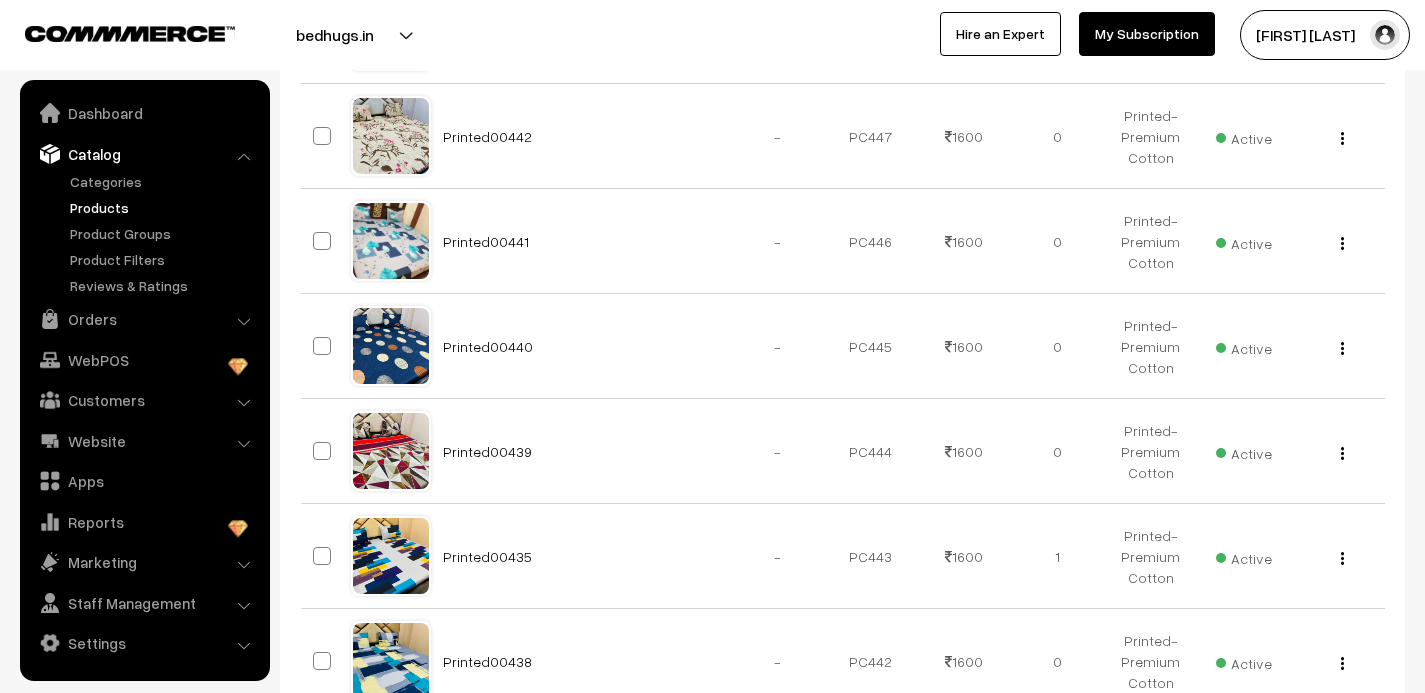 scroll, scrollTop: 10507, scrollLeft: 0, axis: vertical 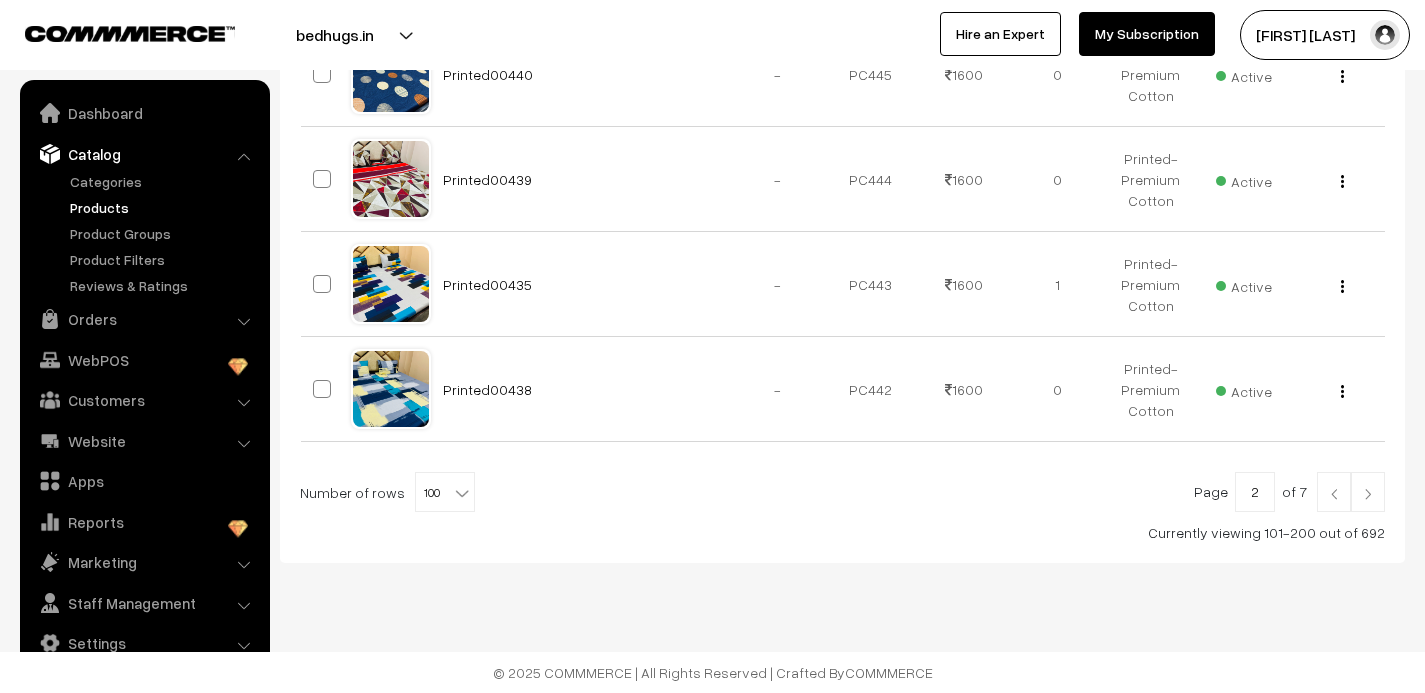 click at bounding box center [1334, 494] 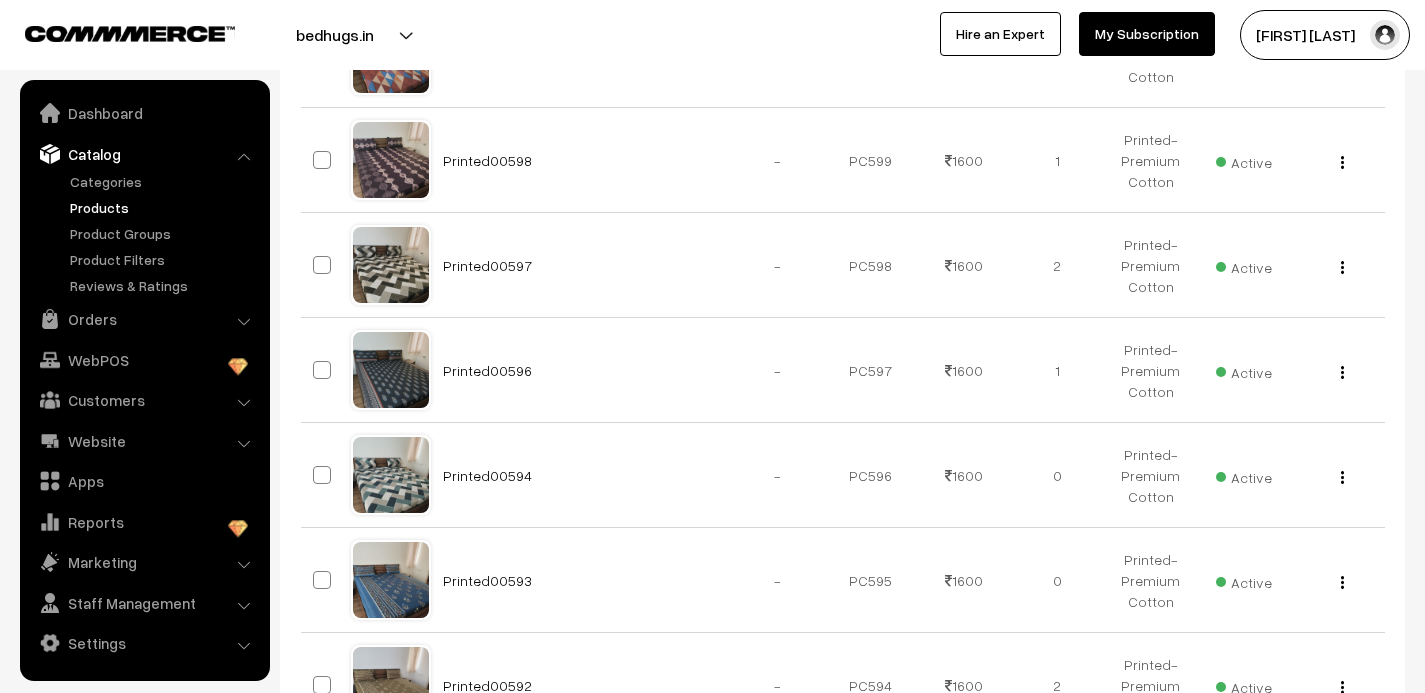 scroll, scrollTop: 967, scrollLeft: 0, axis: vertical 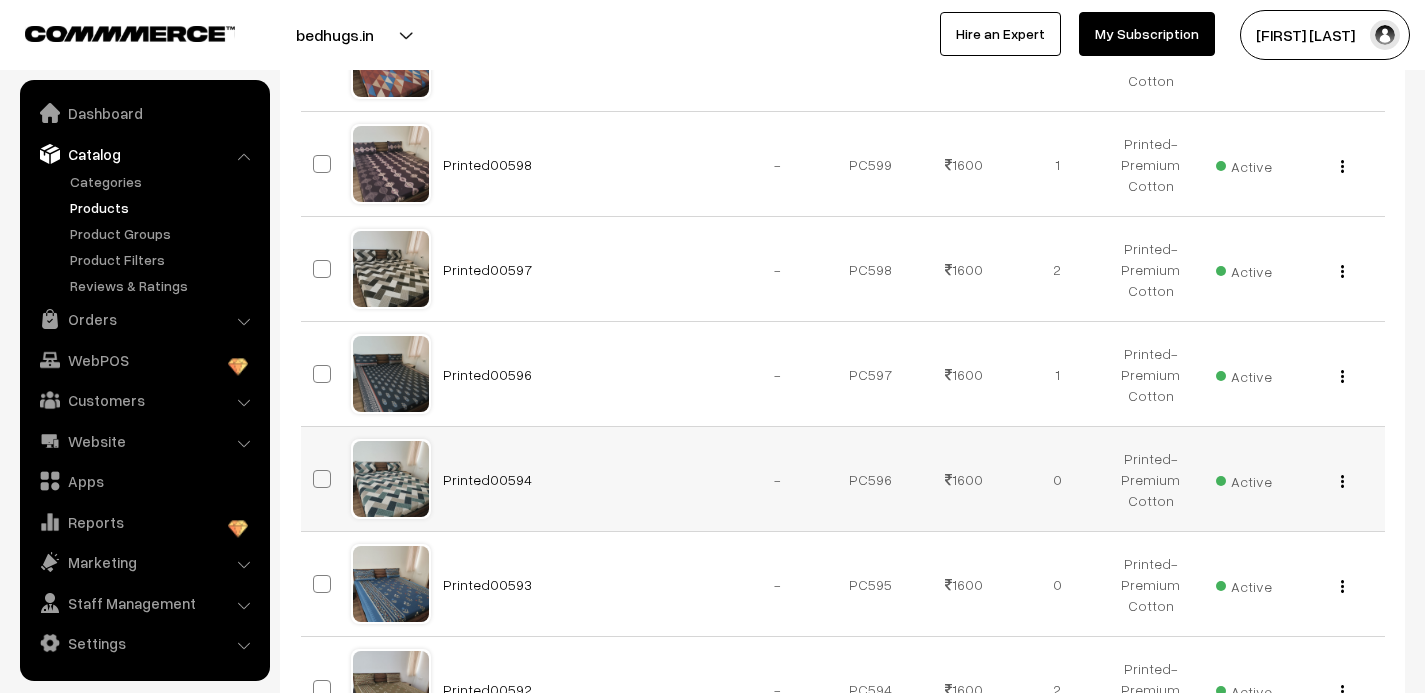 click at bounding box center (1342, 481) 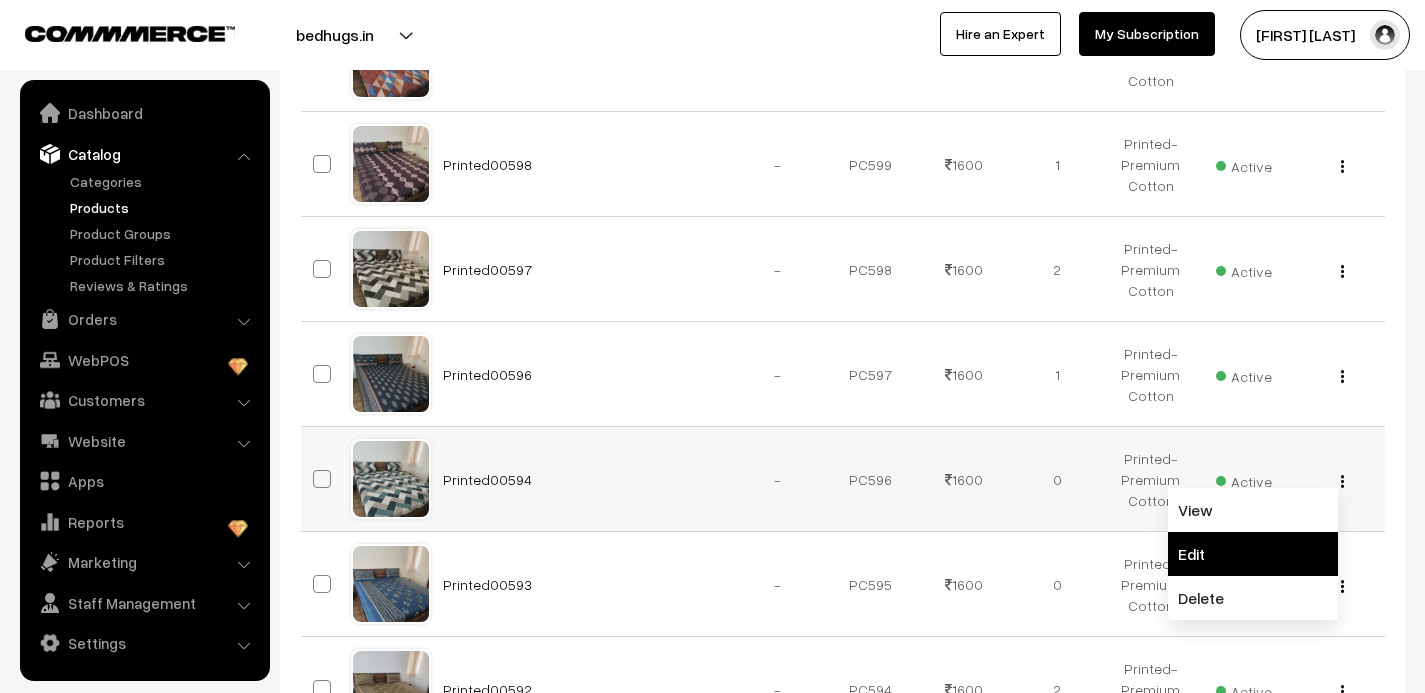 click on "Edit" at bounding box center (1253, 554) 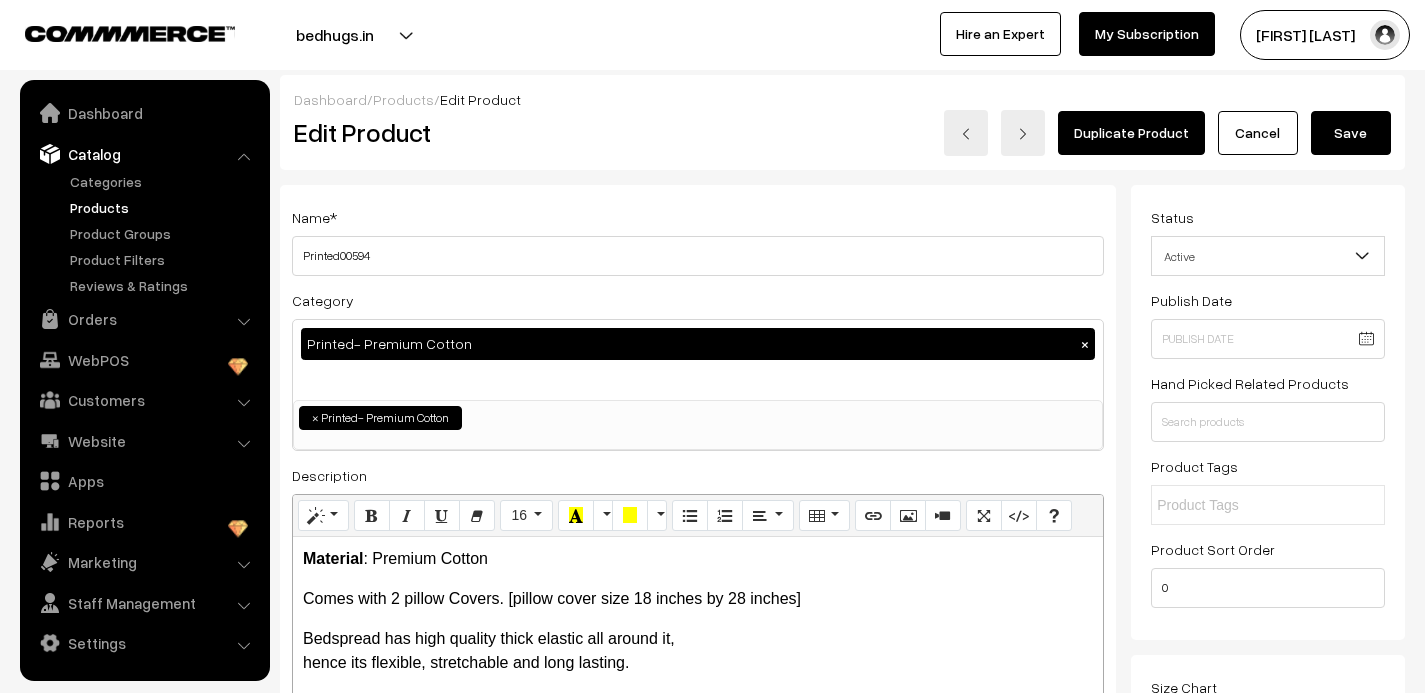 scroll, scrollTop: 0, scrollLeft: 0, axis: both 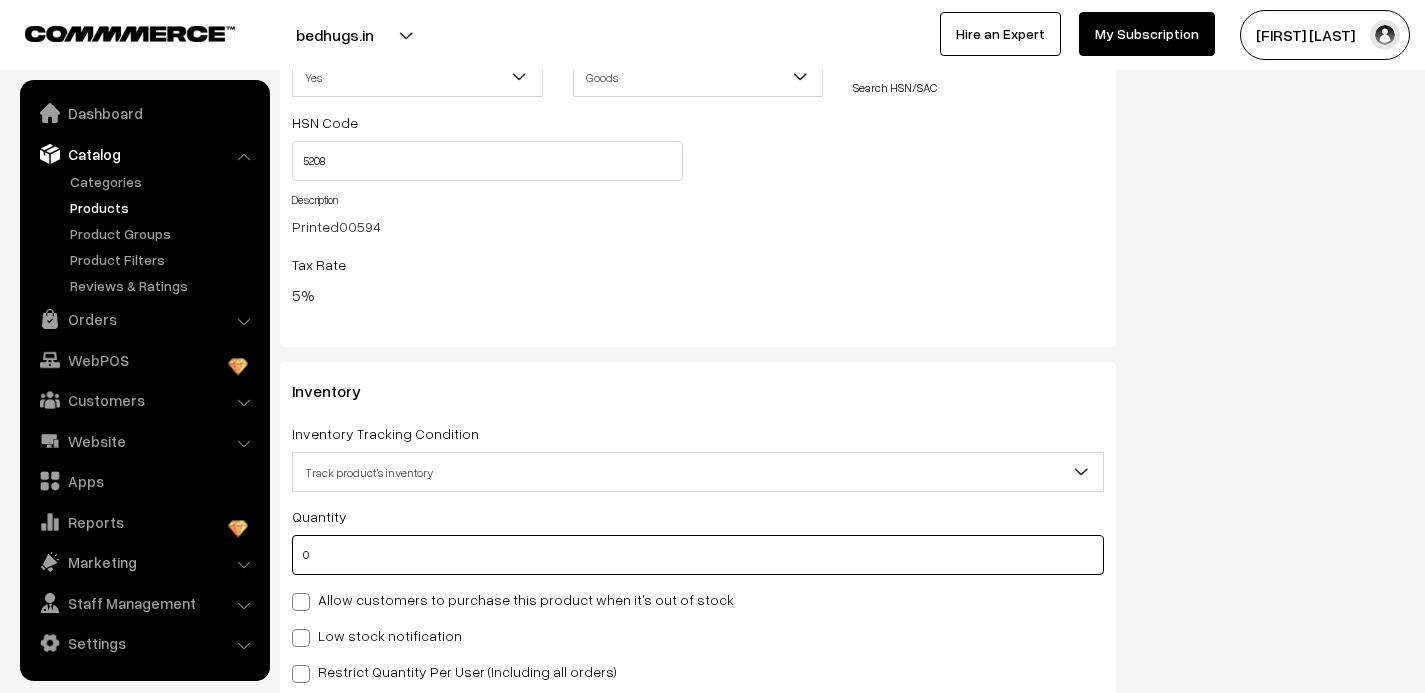 click on "0" at bounding box center [698, 555] 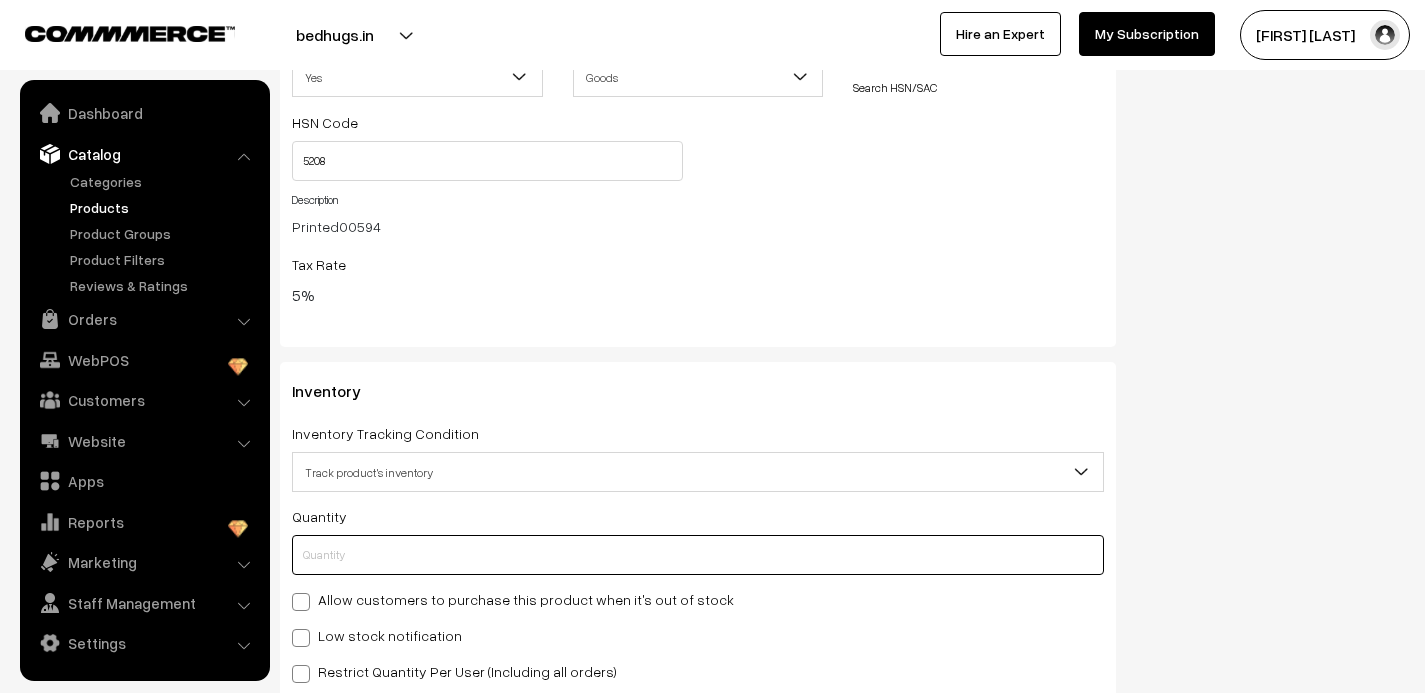 type on "1" 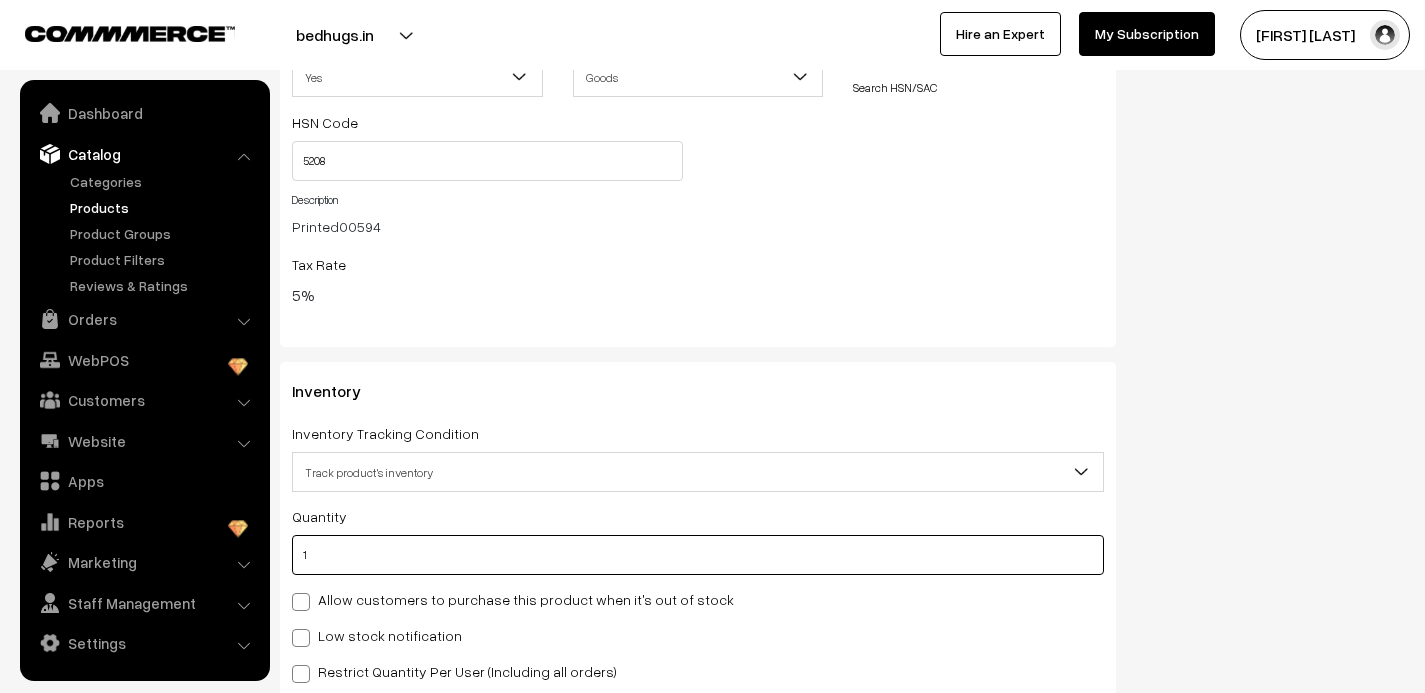 type on "1" 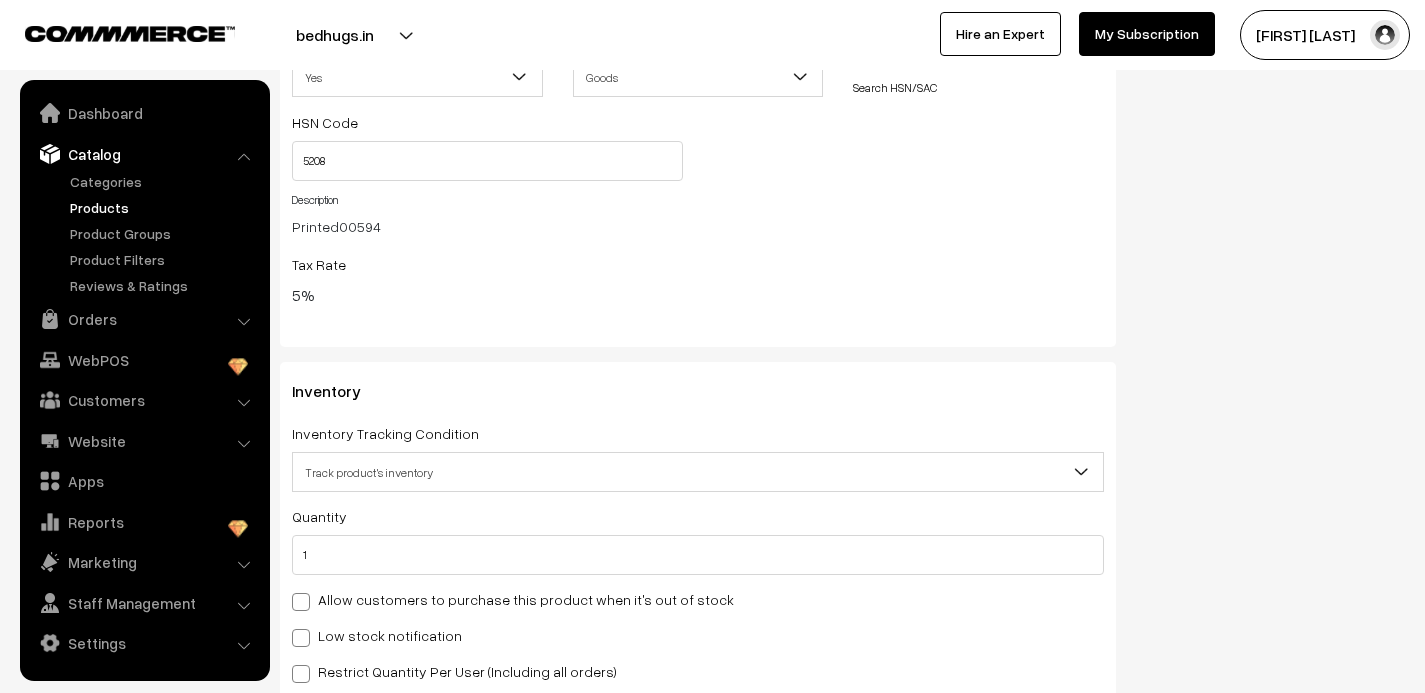 click on "Status
Active
Inactive
Active
Publish Date
Product Type
-- Select --
-- Select --
Filter Color
Hand Picked Related Products
0" at bounding box center [1275, -328] 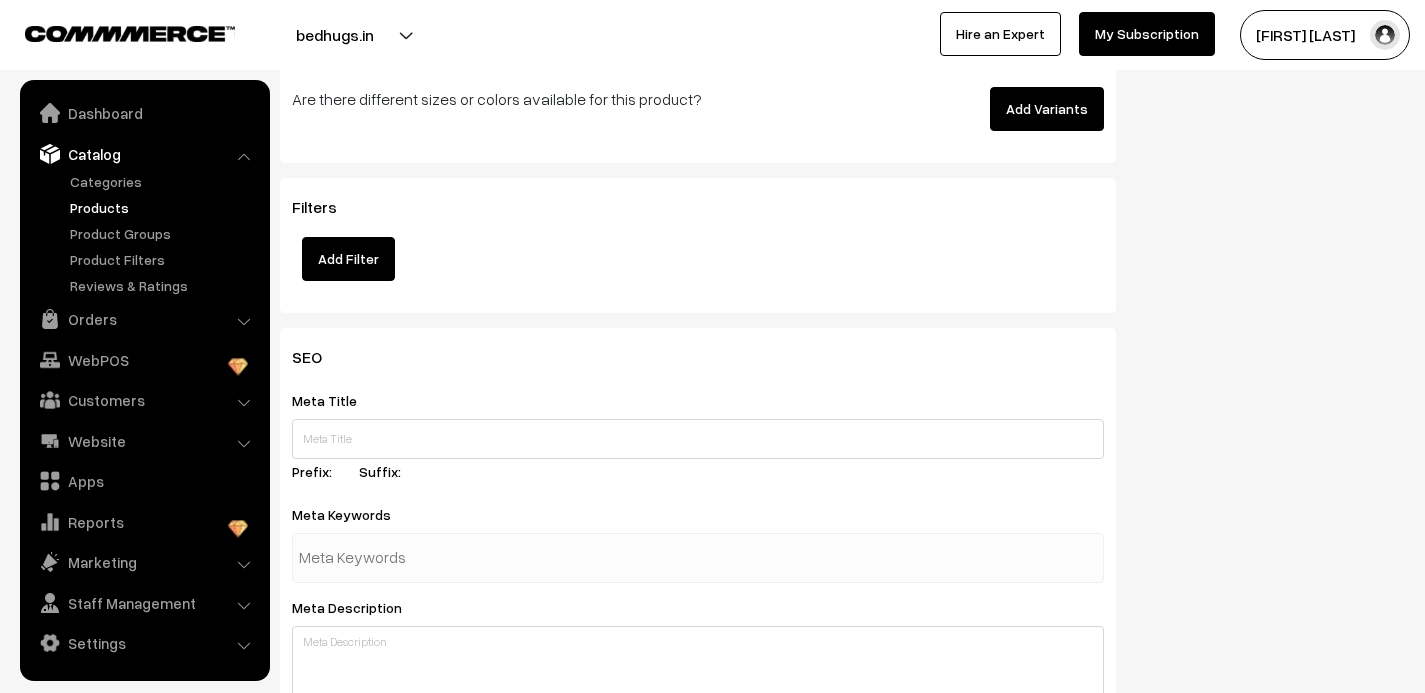 scroll, scrollTop: 3142, scrollLeft: 0, axis: vertical 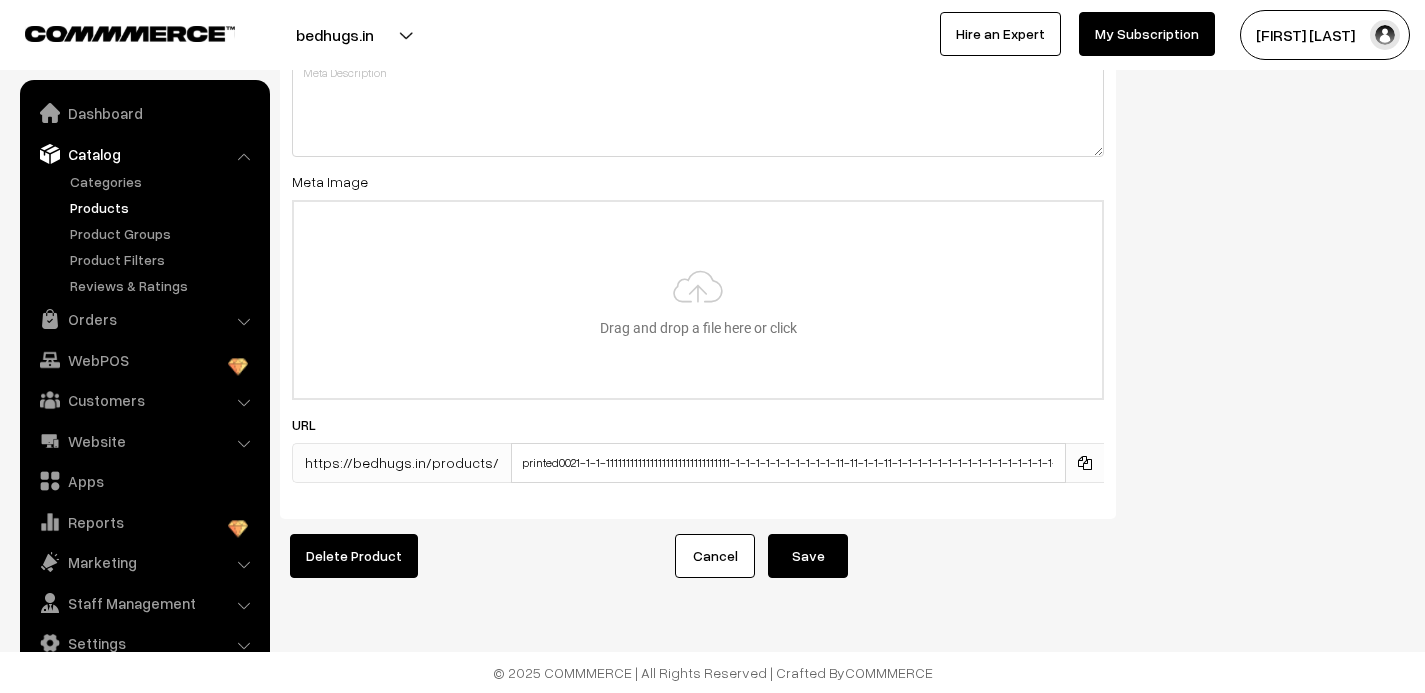click on "Save" at bounding box center [808, 556] 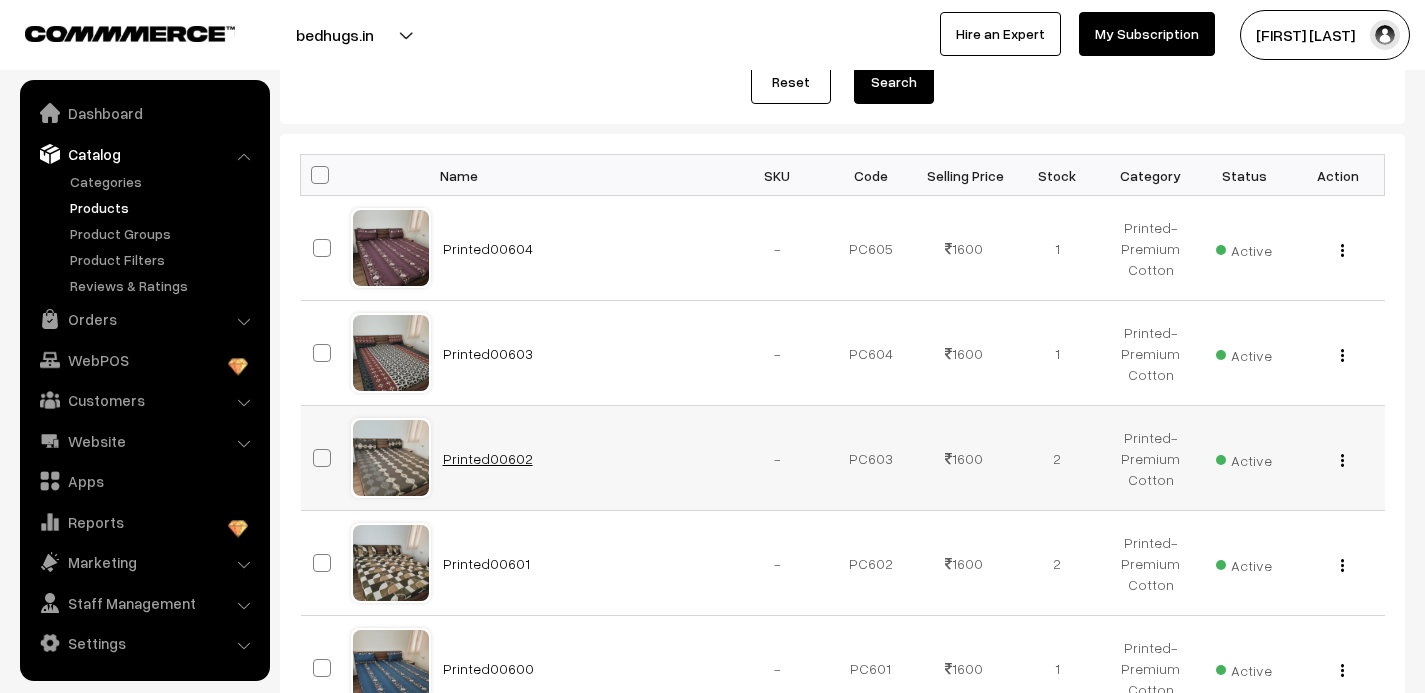 scroll, scrollTop: 243, scrollLeft: 0, axis: vertical 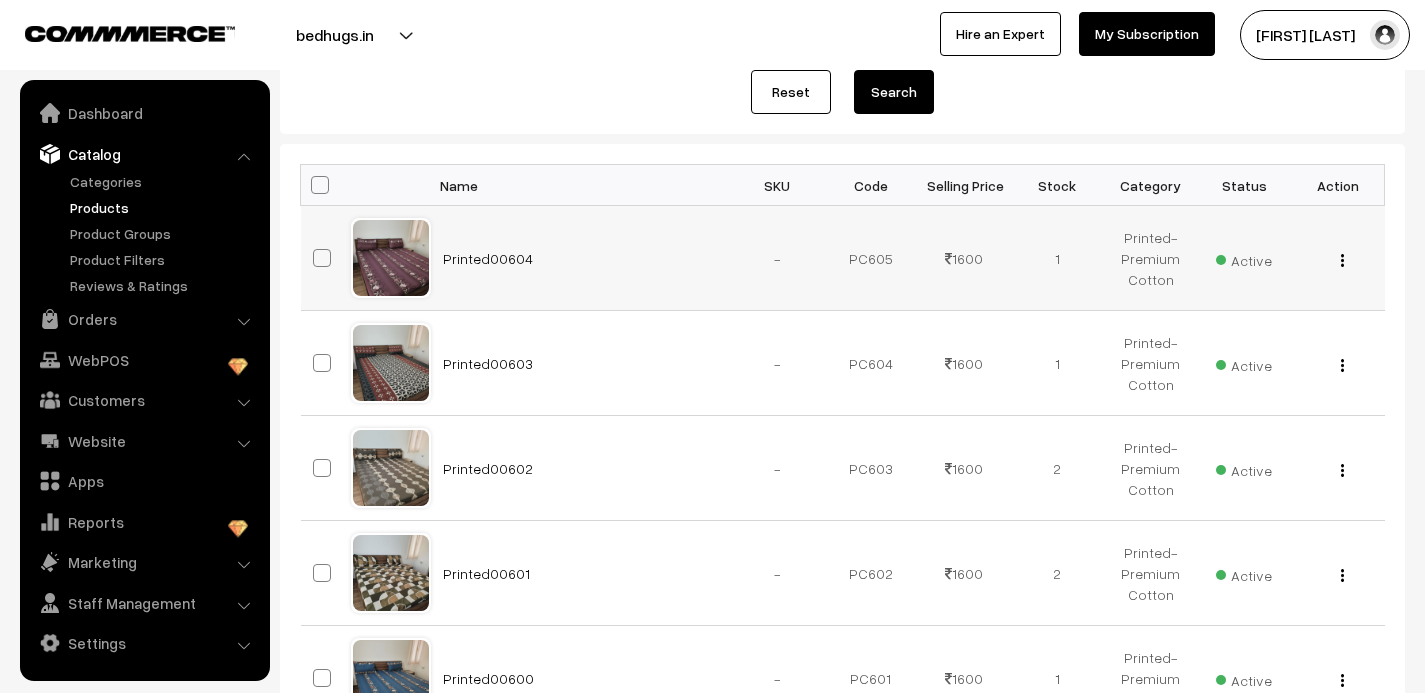 click at bounding box center [1342, 260] 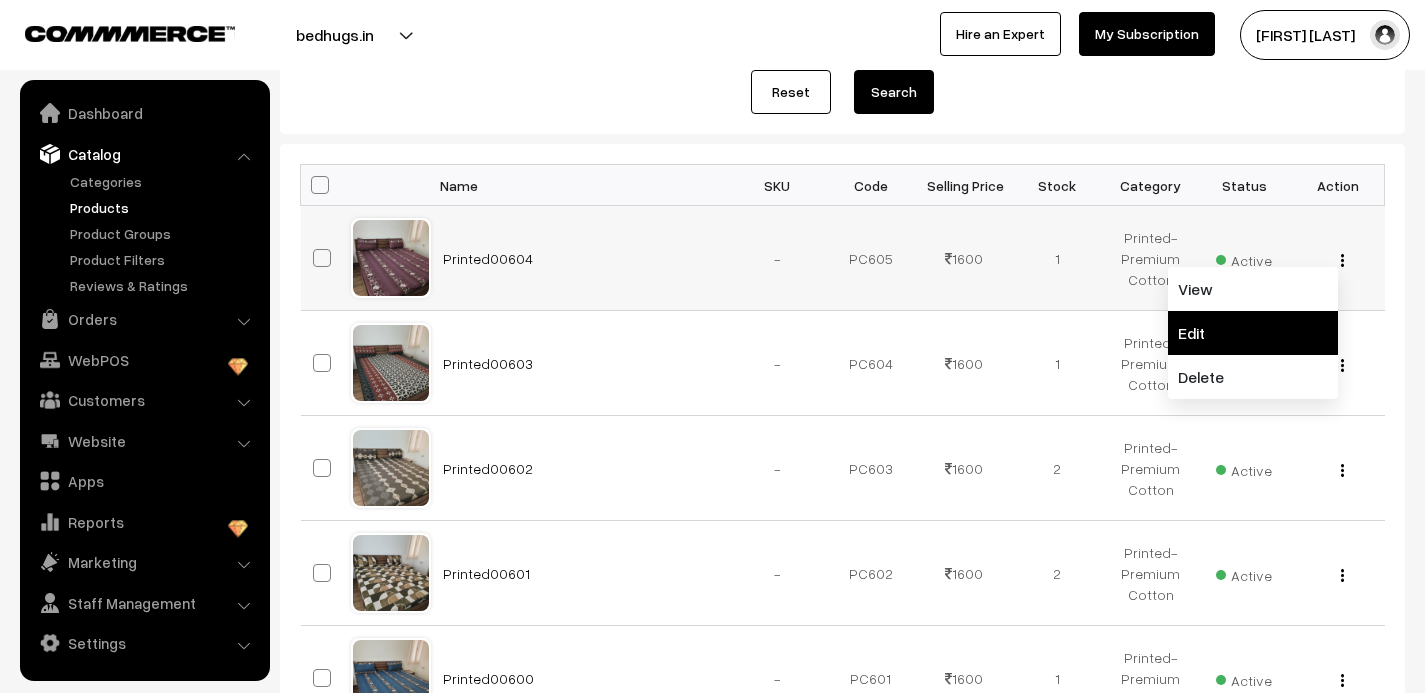 click on "Edit" at bounding box center (1253, 333) 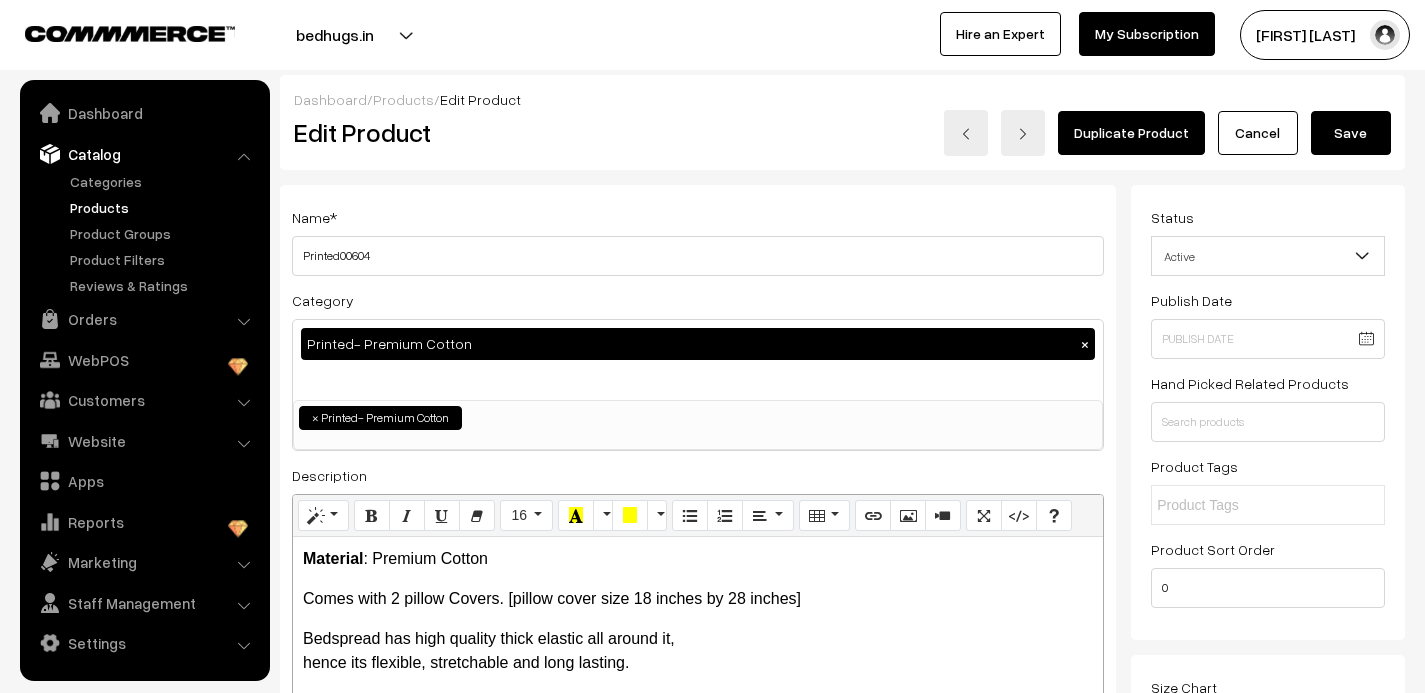 scroll, scrollTop: 0, scrollLeft: 0, axis: both 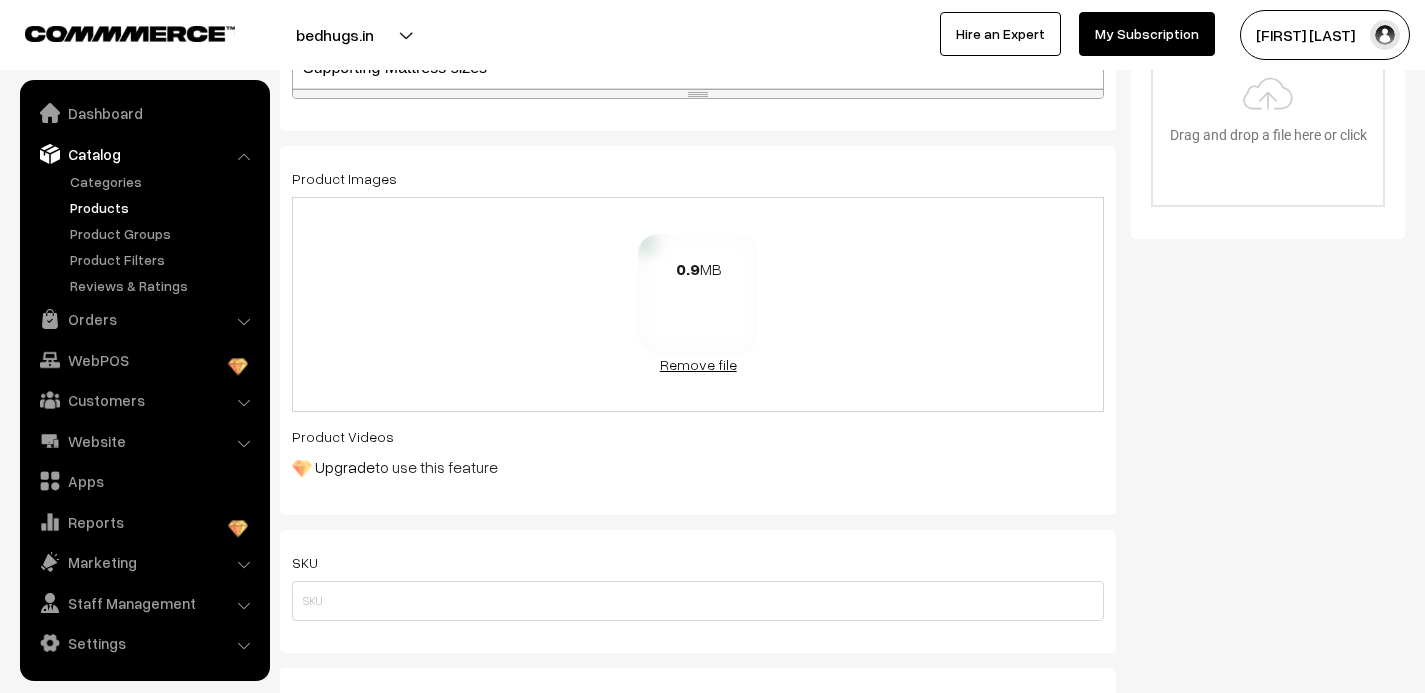 click on "Remove file" at bounding box center [698, 364] 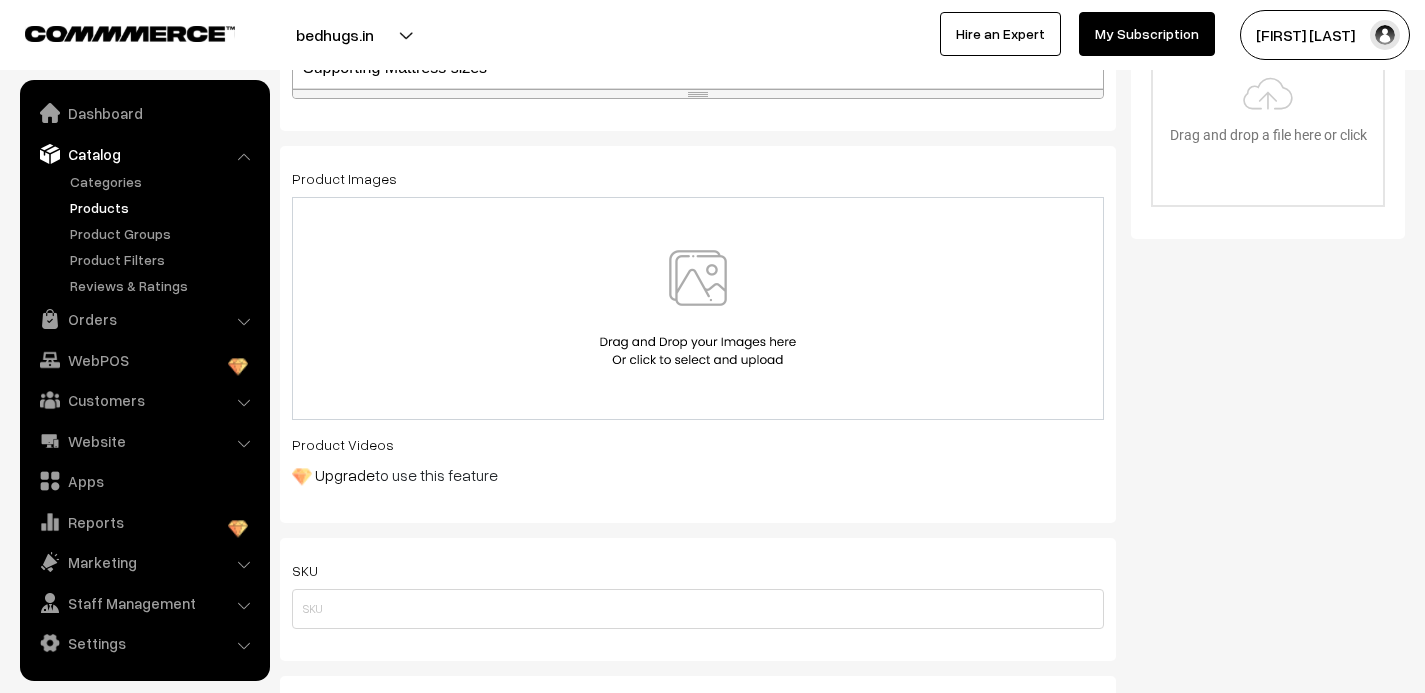 click at bounding box center (698, 308) 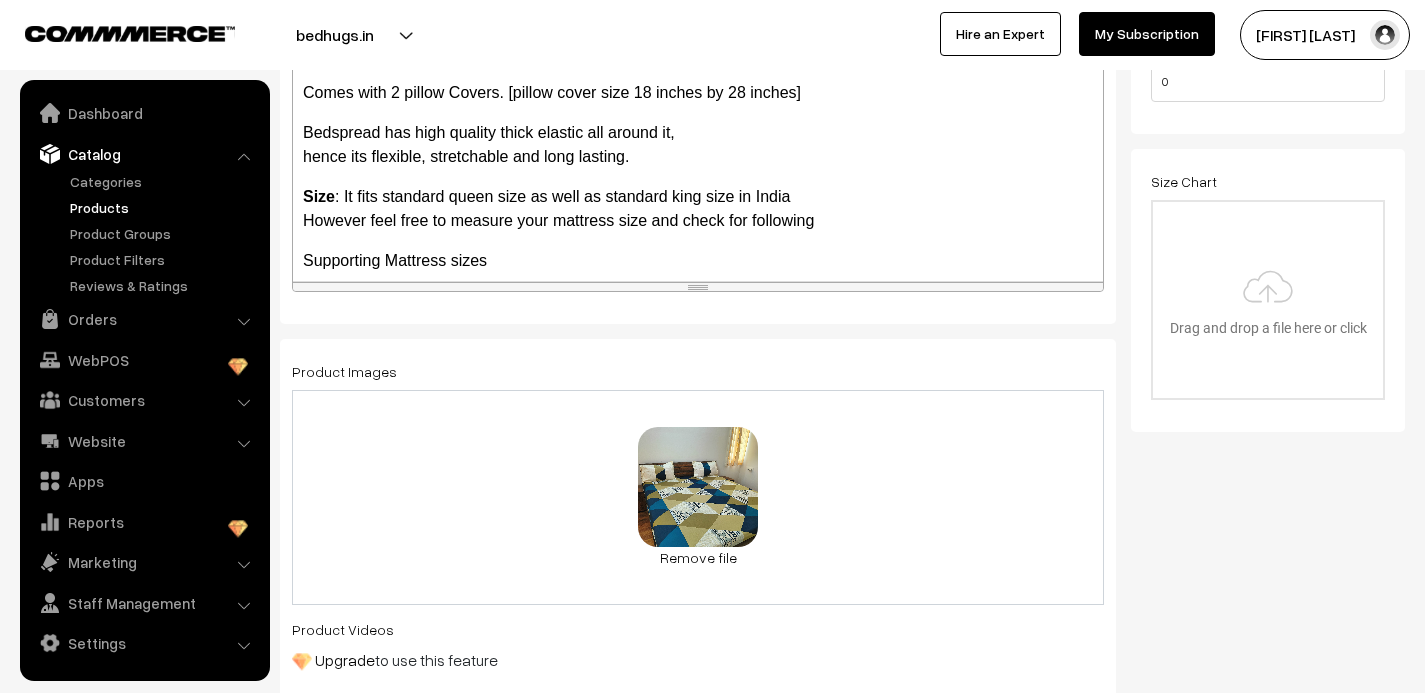 scroll, scrollTop: 0, scrollLeft: 0, axis: both 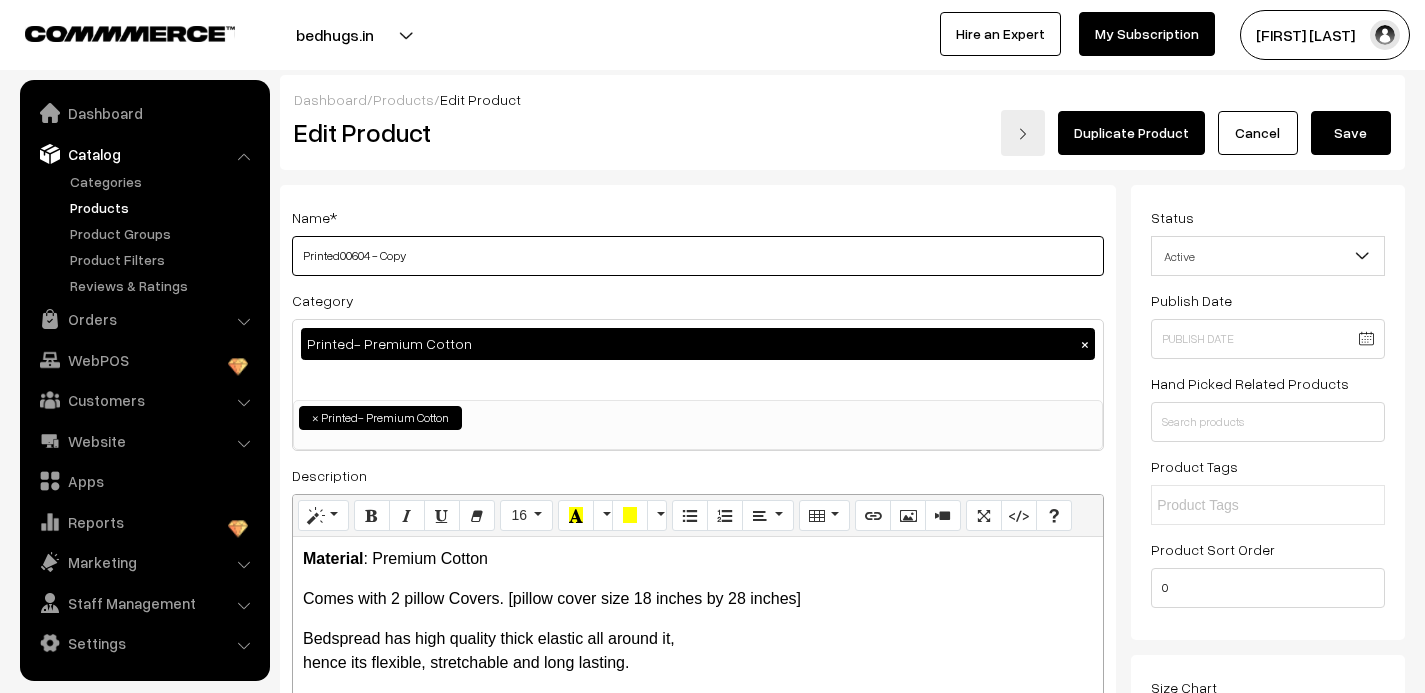 click on "Printed00604 - Copy" at bounding box center [698, 256] 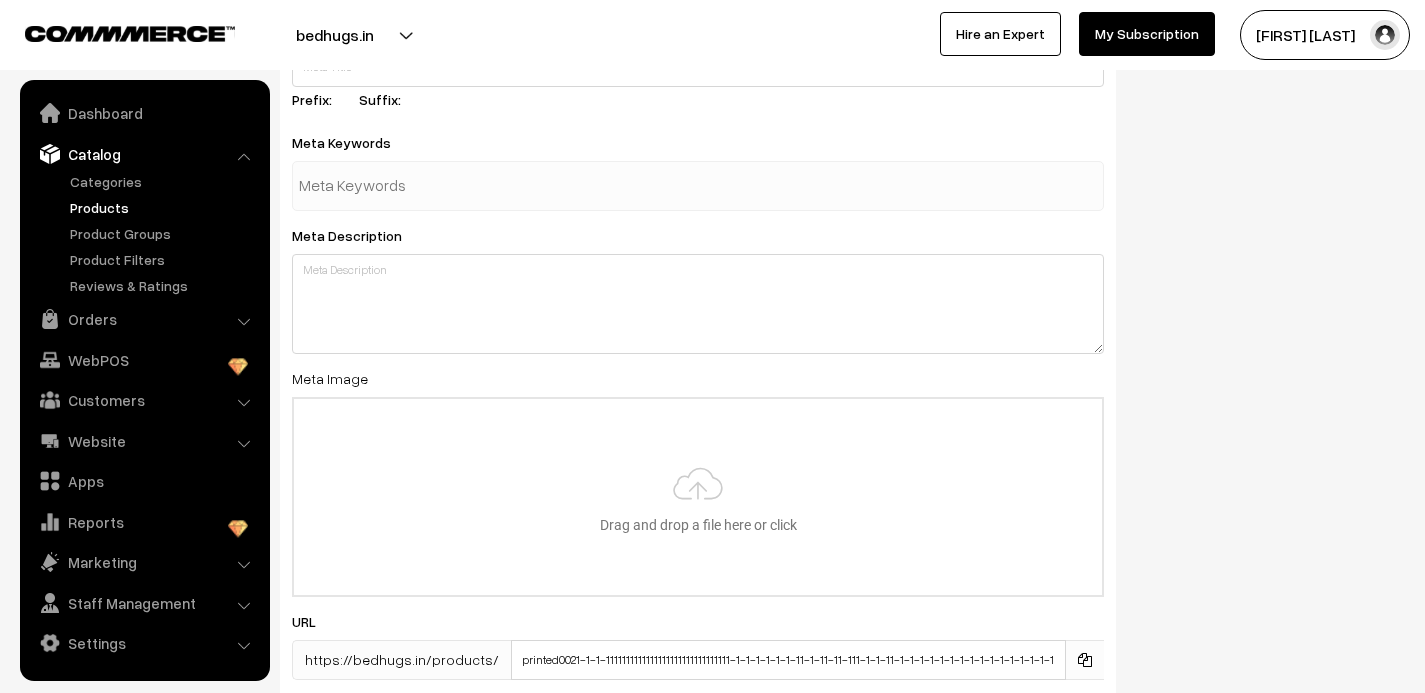 scroll, scrollTop: 3142, scrollLeft: 0, axis: vertical 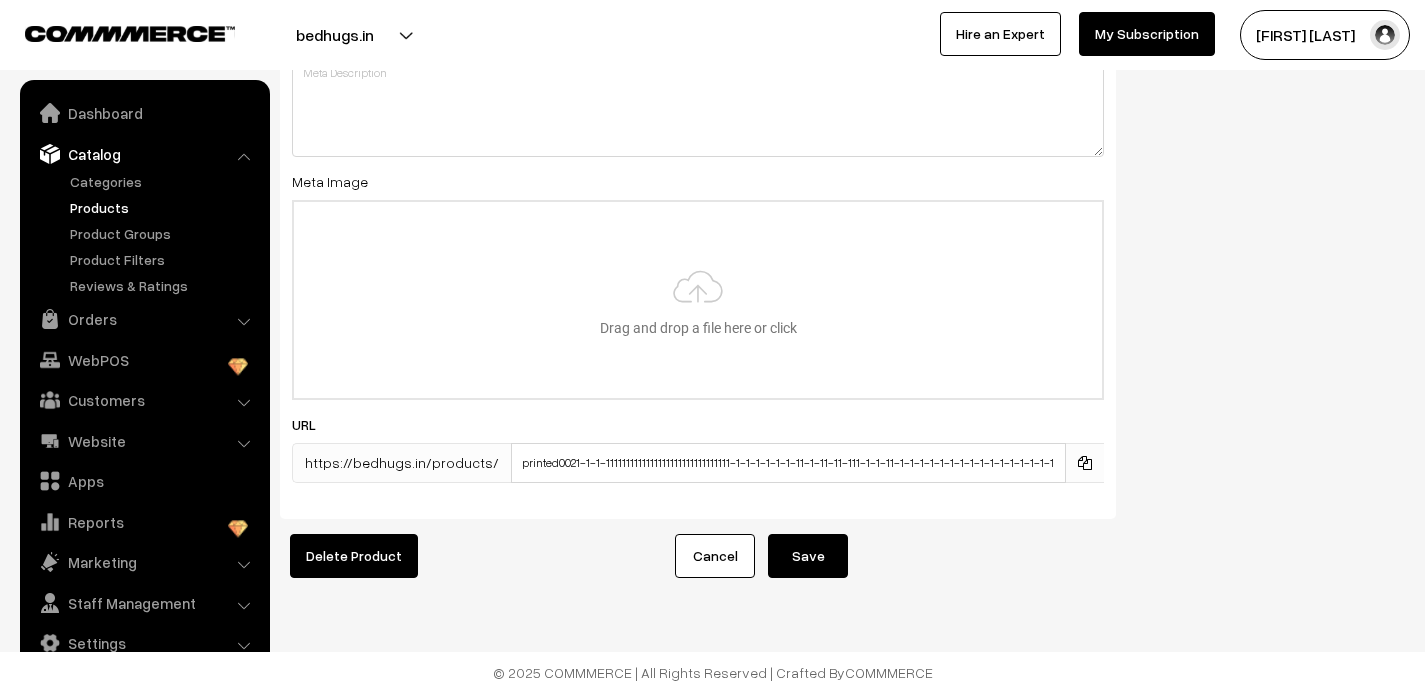 type on "Printed00605" 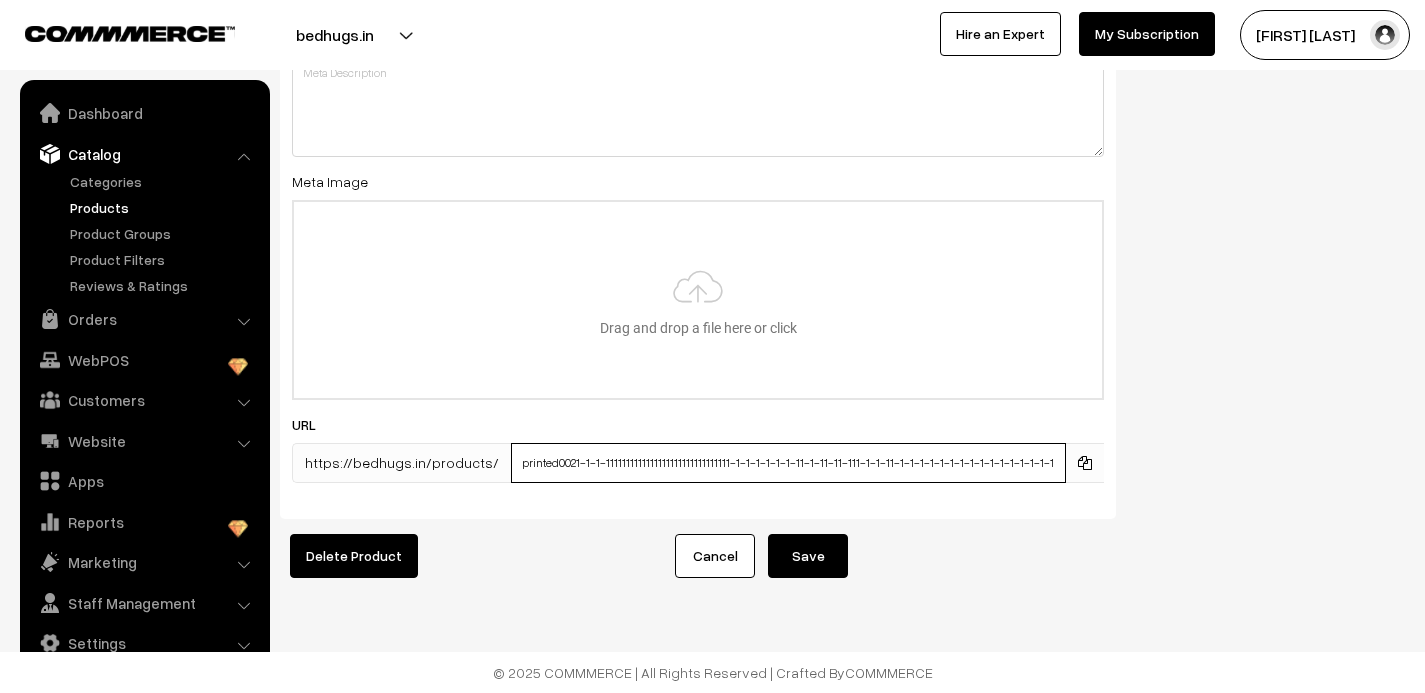 click on "printed0021-1-1-1111111111111111111111111111111-1-1-1-1-1-1-11-1-11-11-111-1-1-11-1-1-1-1-1-1-1-1-1-1-1-1-1-1-1-1-1-1-1-1-1-1-1-1-1-1-1-1-1-1-1-1-1-1-1-1-1-1-1-1-1-1-1-1-1-1-1-2-1-1-1-1-1-1-1-1-1-1-1-1" at bounding box center (788, 463) 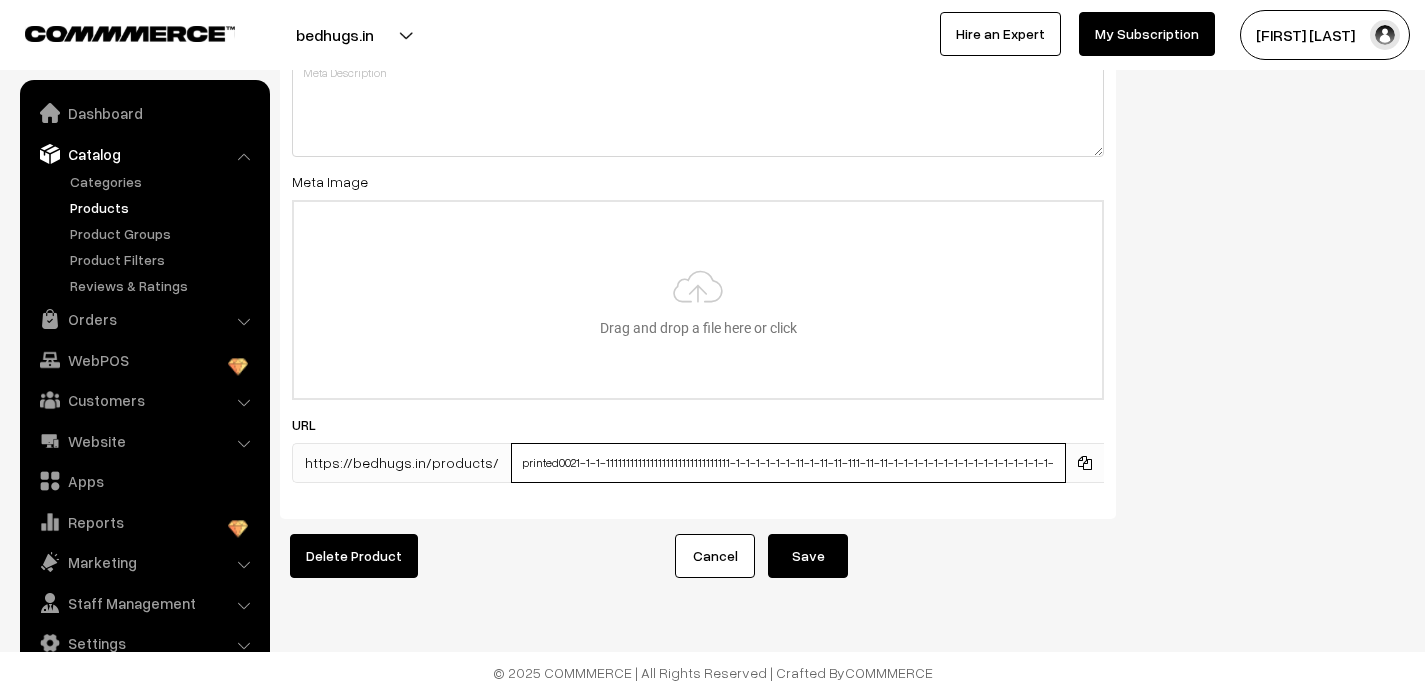 type on "printed0021-1-1-1111111111111111111111111111111-1-1-1-1-1-1-11-1-11-11-111-11-11-1-1-1-1-1-1-1-1-1-1-1-1-1-1-1-1-1-1-1-1-1-1-1-1-1-1-1-1-1-1-1-1-1-1-1-1-1-1-1-1-1-1-1-1-1-1-1-2-1-1-1-1-1-1-1-1-1-1-1-1" 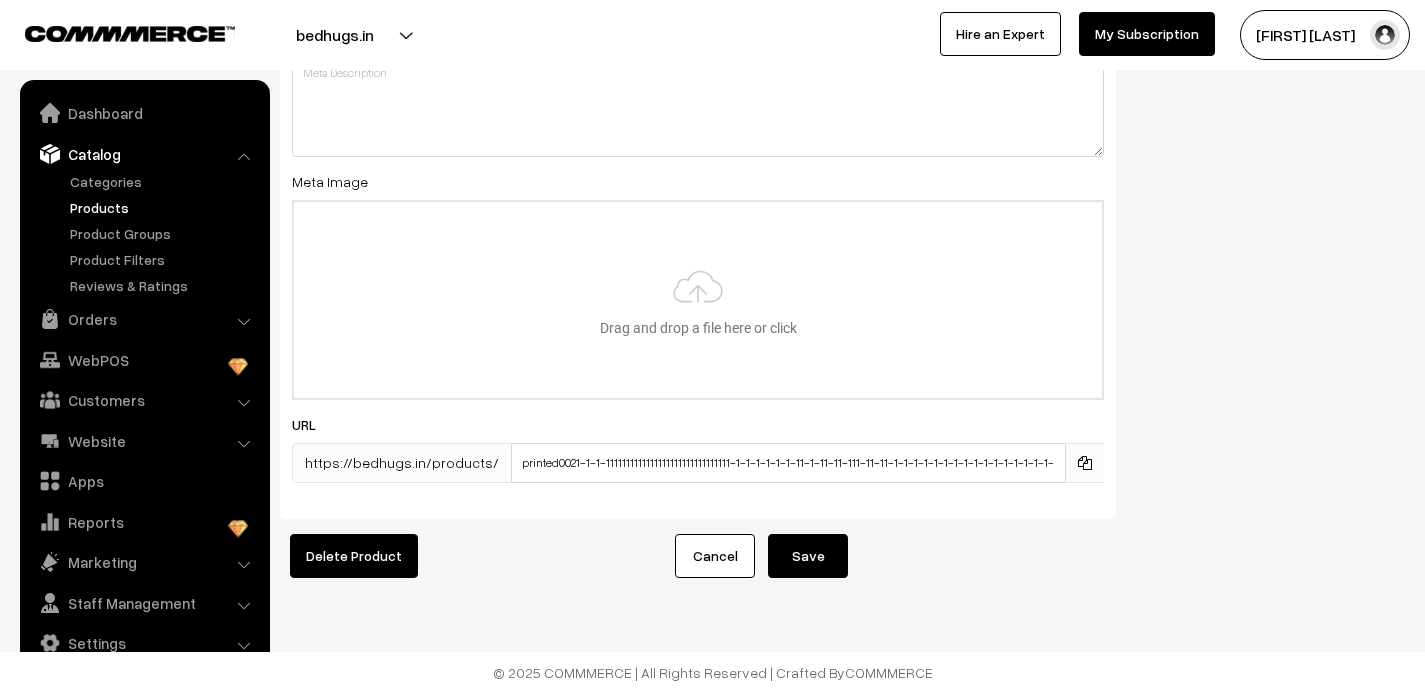 click on "Save" at bounding box center (808, 556) 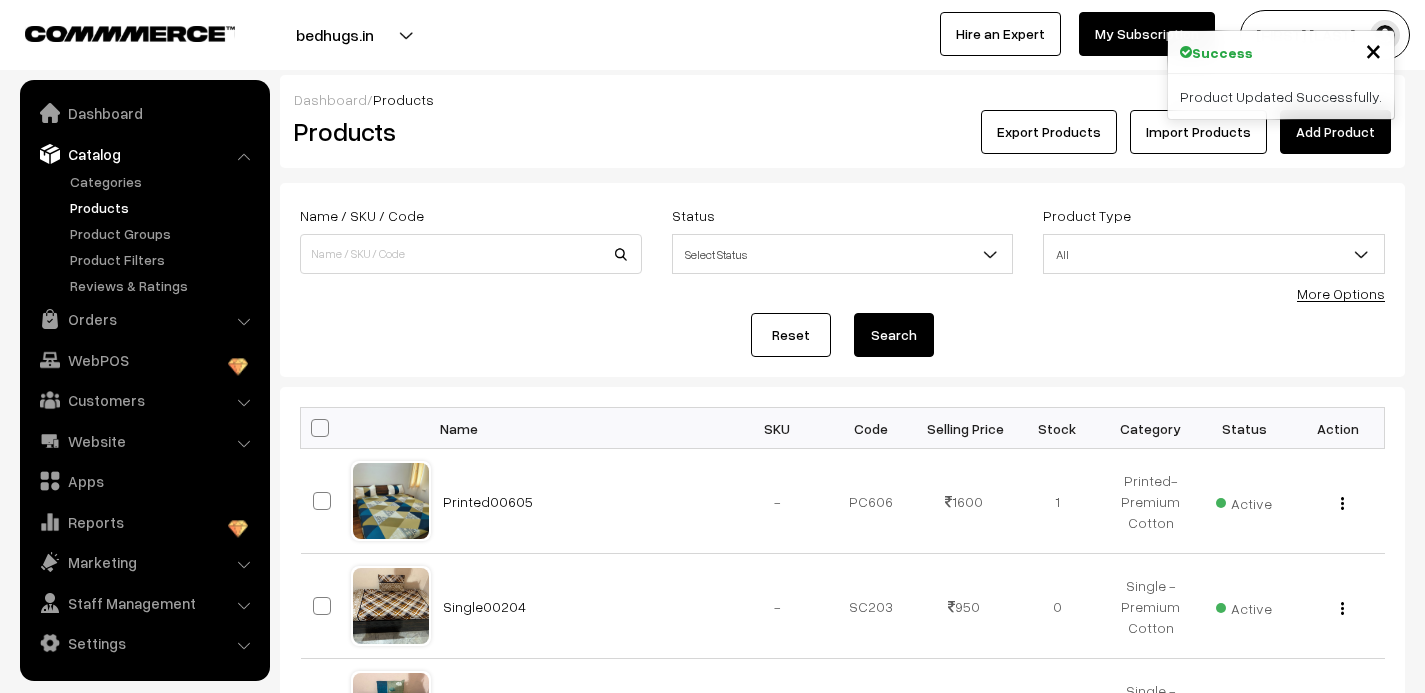 scroll, scrollTop: 0, scrollLeft: 0, axis: both 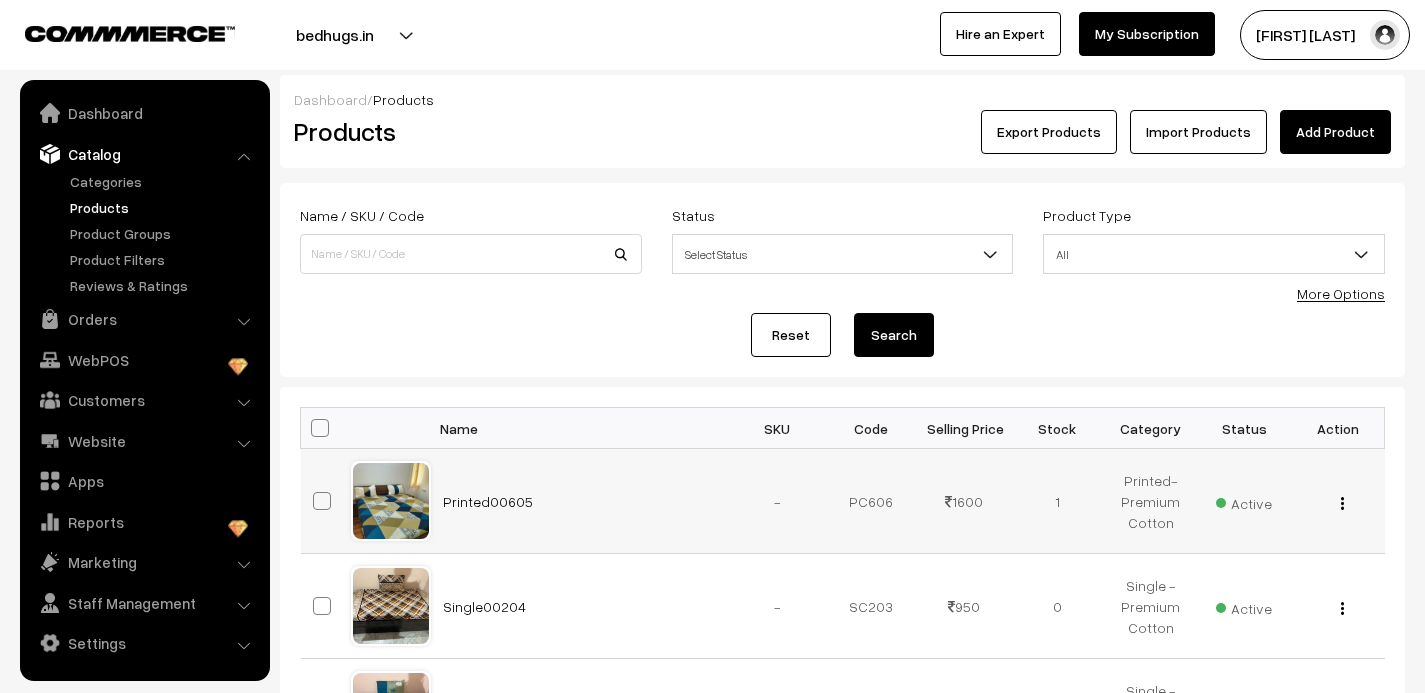 click at bounding box center (1342, 503) 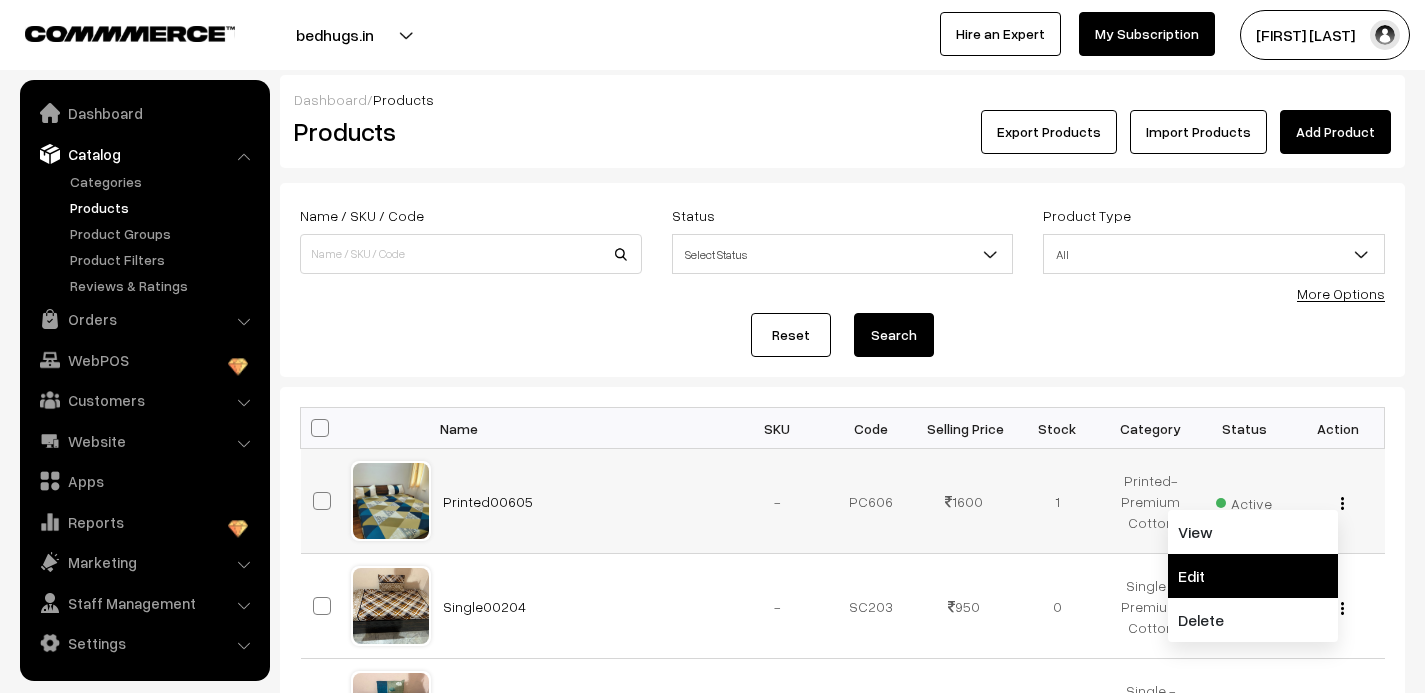 click on "Edit" at bounding box center (1253, 576) 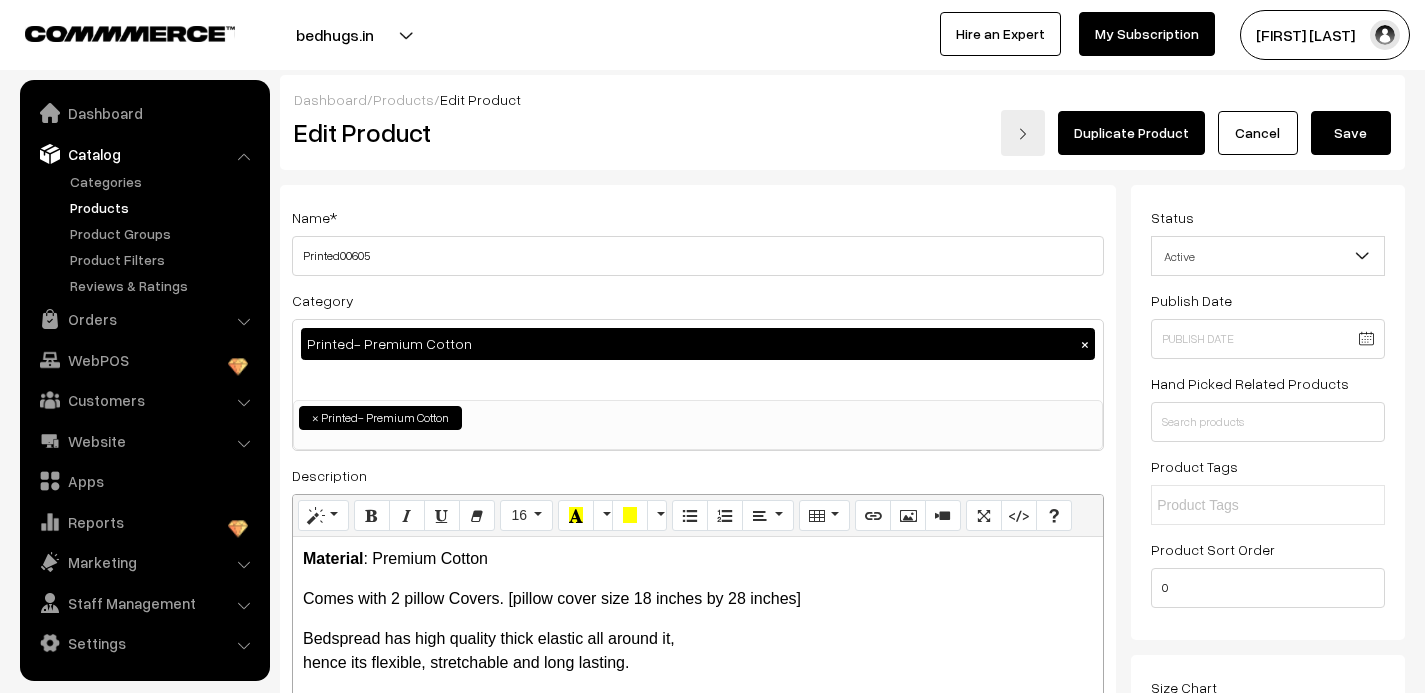 scroll, scrollTop: 0, scrollLeft: 0, axis: both 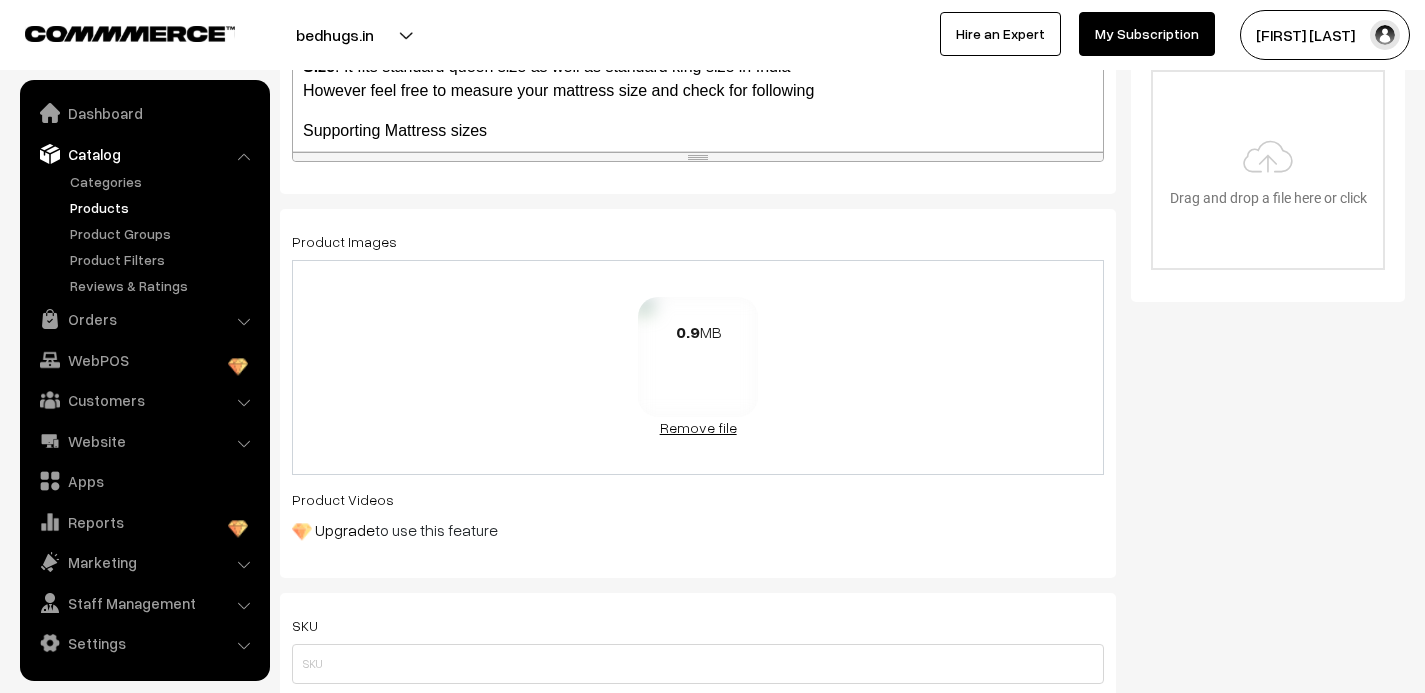 click on "Remove file" at bounding box center [698, 427] 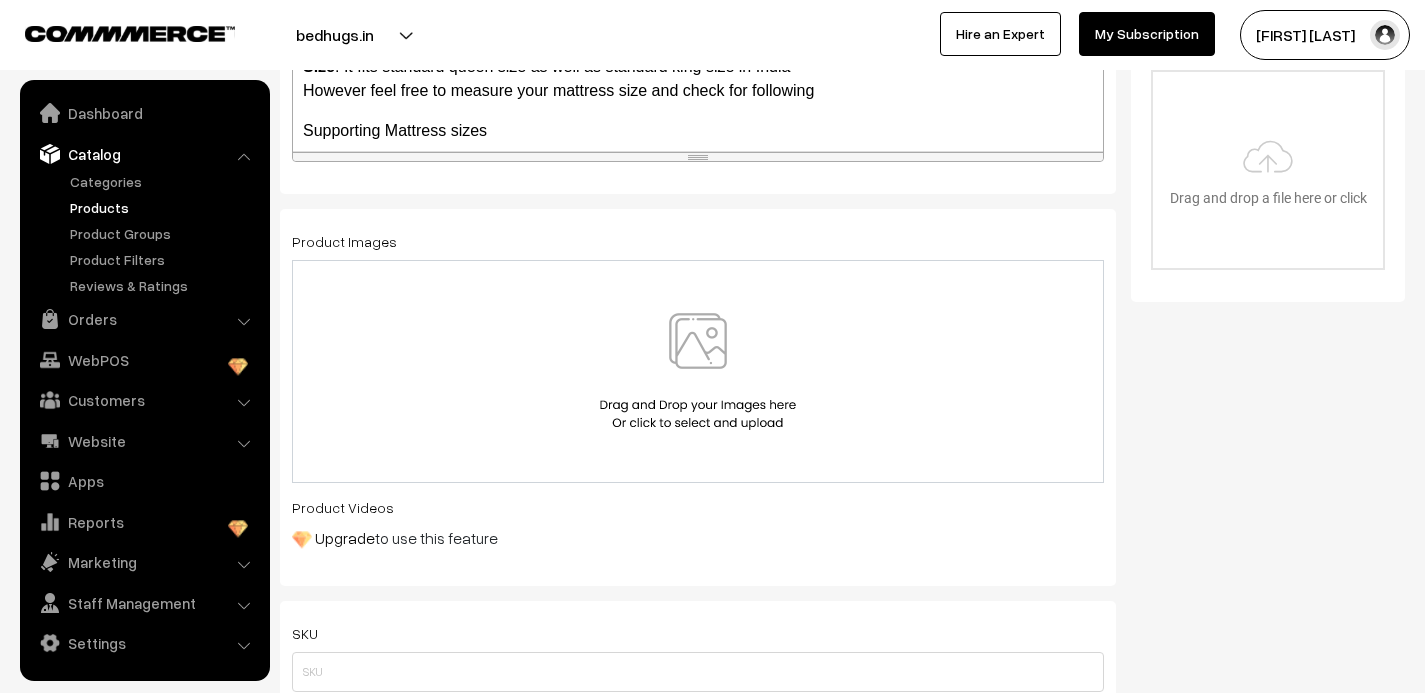 click at bounding box center [698, 371] 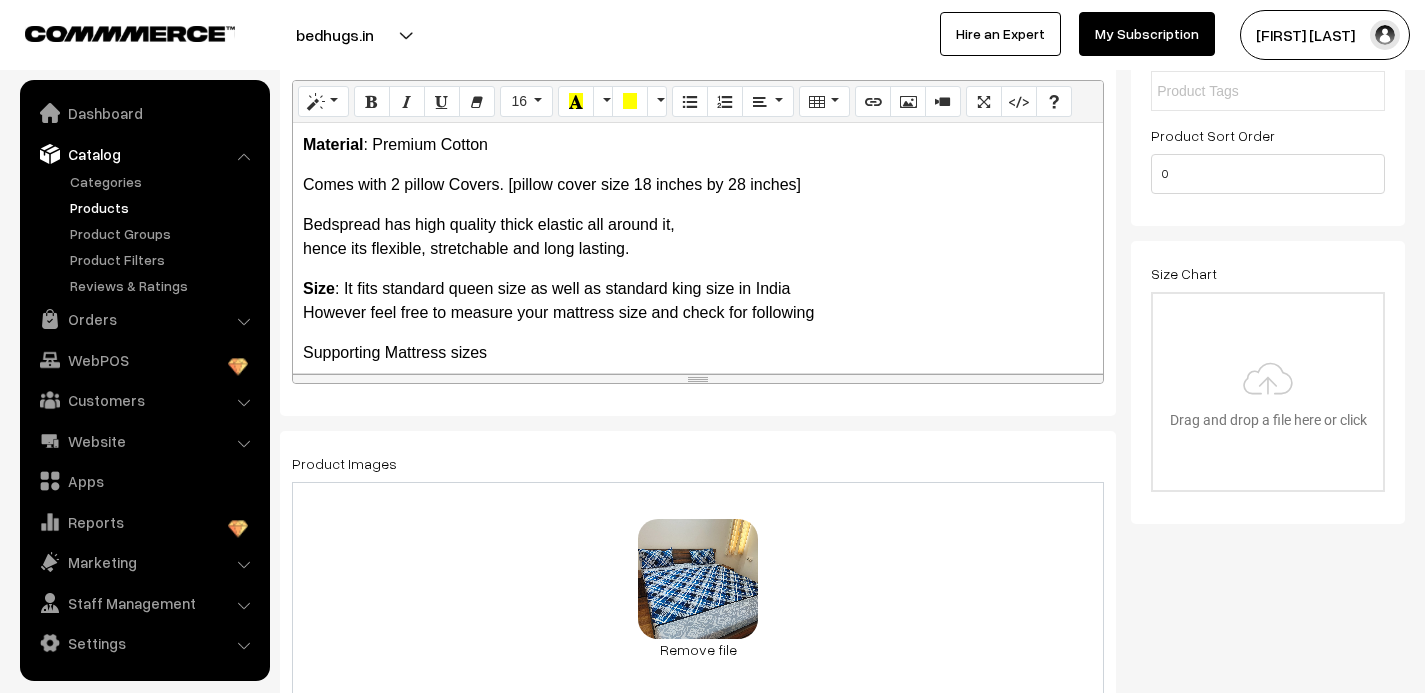 scroll, scrollTop: 0, scrollLeft: 0, axis: both 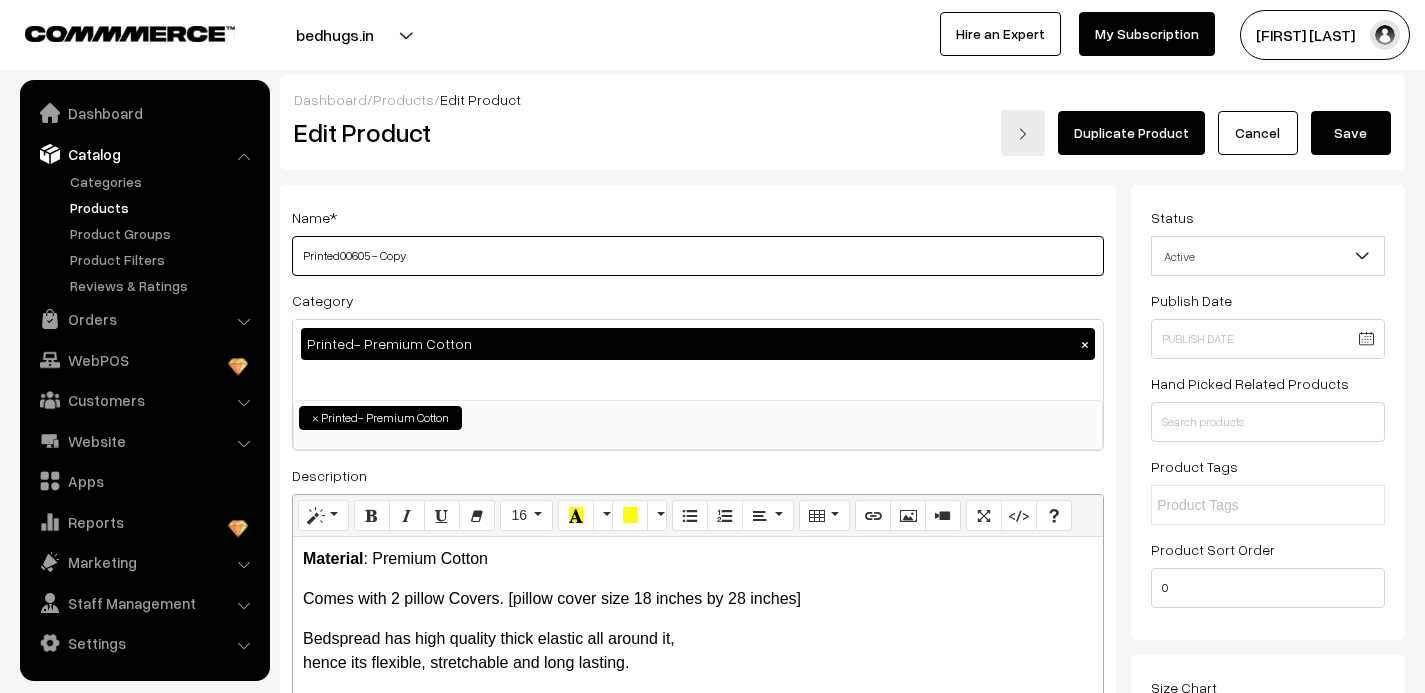 click on "Printed00605 - Copy" at bounding box center (698, 256) 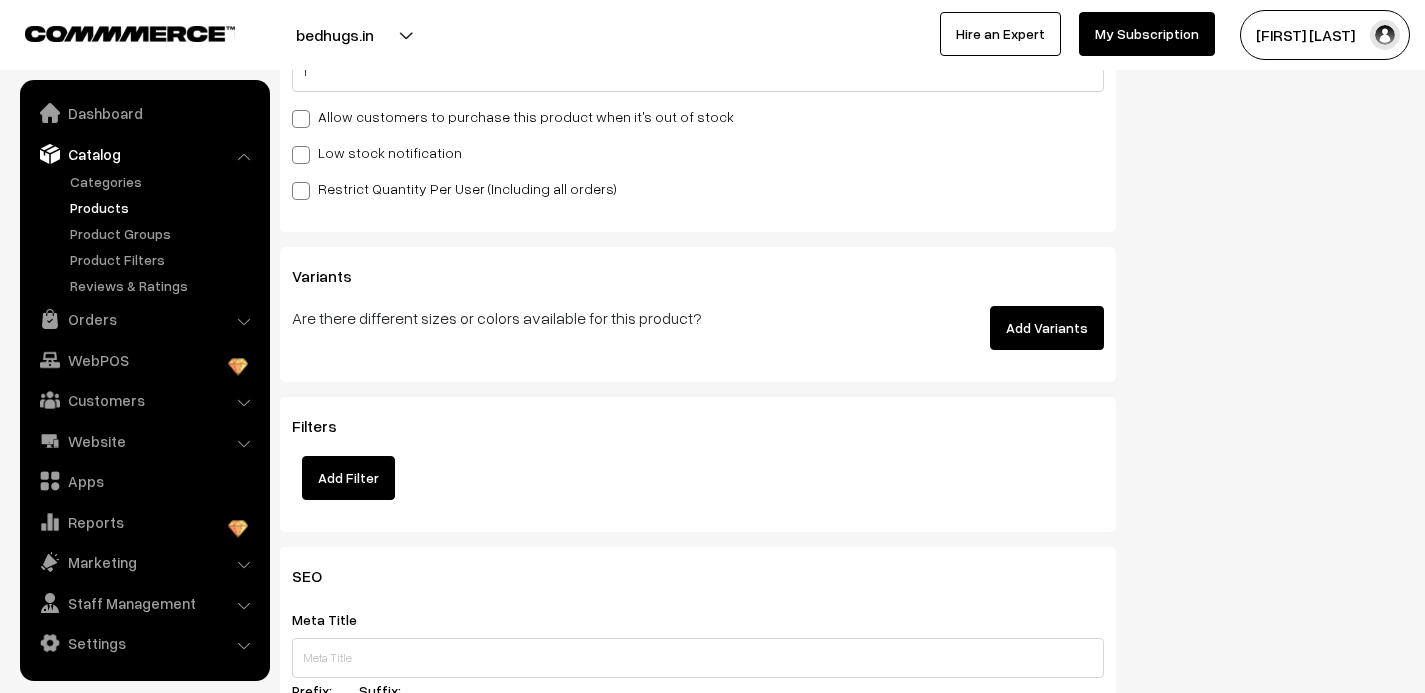 scroll, scrollTop: 3142, scrollLeft: 0, axis: vertical 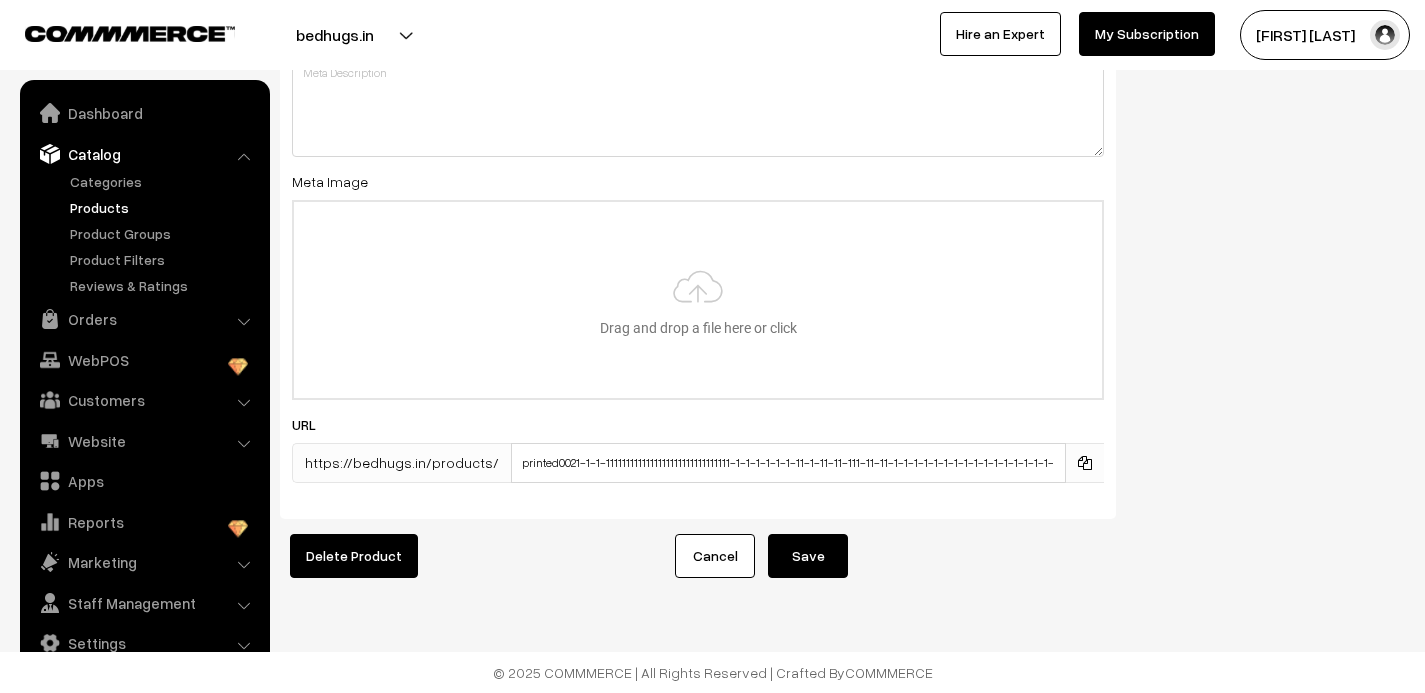 type on "Printed00606" 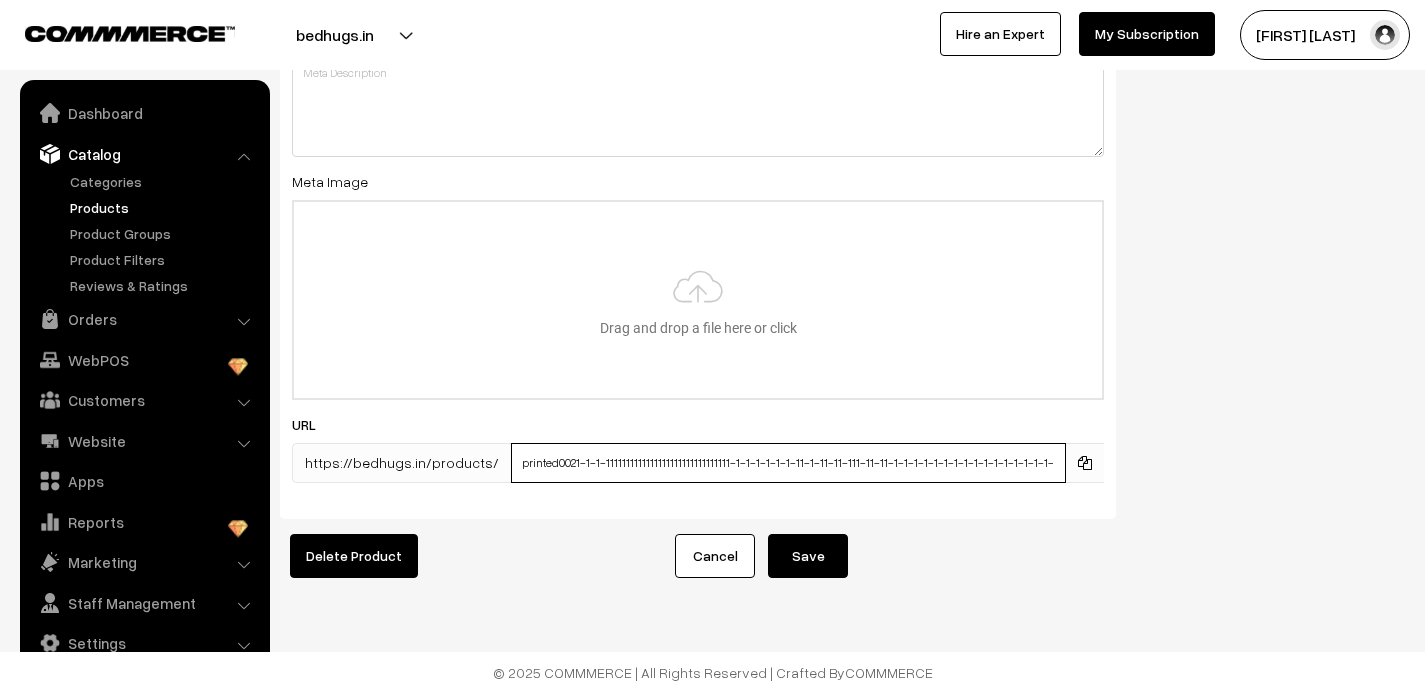 click on "printed0021-1-1-1111111111111111111111111111111-1-1-1-1-1-1-11-1-11-11-111-11-11-1-1-1-1-1-1-1-1-1-1-1-1-1-1-1-1-1-1-1-1-1-1-1-1-1-1-1-1-1-1-1-1-1-1-1-1-1-1-1-1-1-1-1-1-1-1-1-2-1-1-1-1-1-1-1-1-1-1-1-1-1" at bounding box center [788, 463] 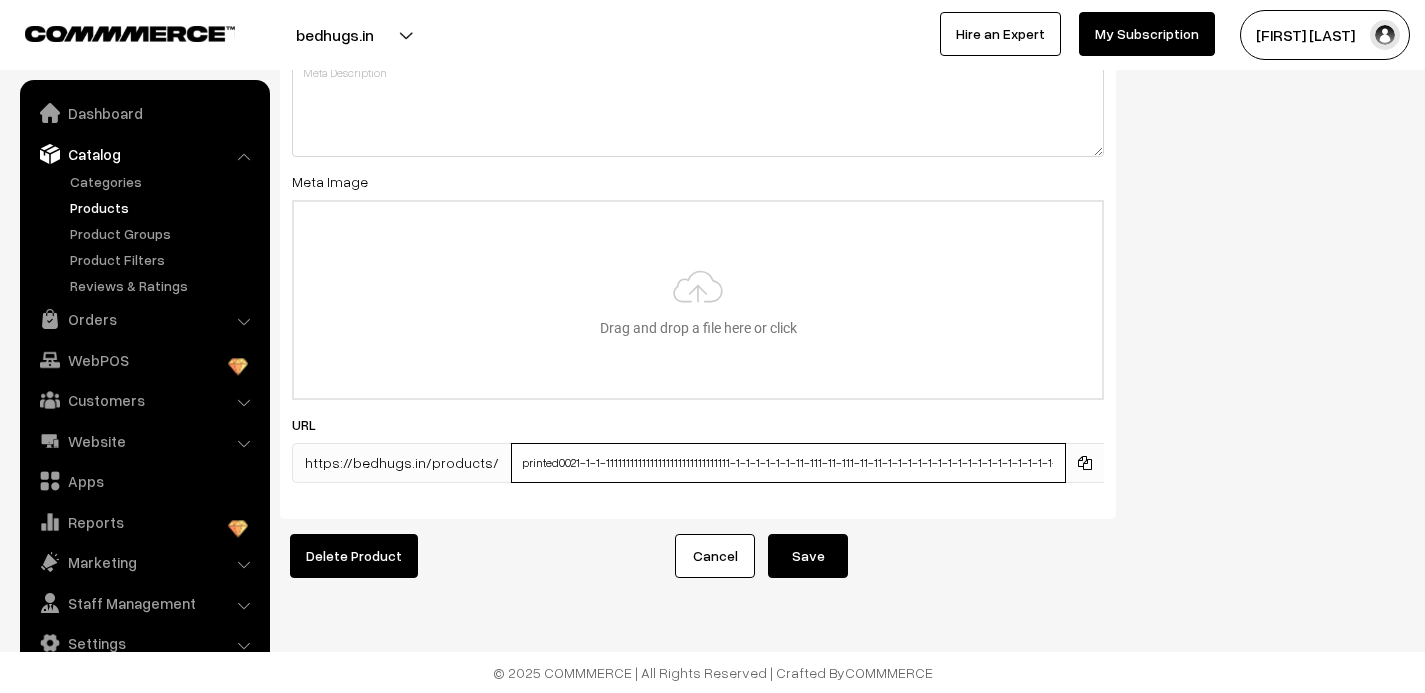 type on "printed0021-1-1-1111111111111111111111111111111-1-1-1-1-1-1-11-111-11-111-11-11-1-1-1-1-1-1-1-1-1-1-1-1-1-1-1-1-1-1-1-1-1-1-1-1-1-1-1-1-1-1-1-1-1-1-1-1-1-1-1-1-1-1-1-1-1-1-1-2-1-1-1-1-1-1-1-1-1-1-1-1-1" 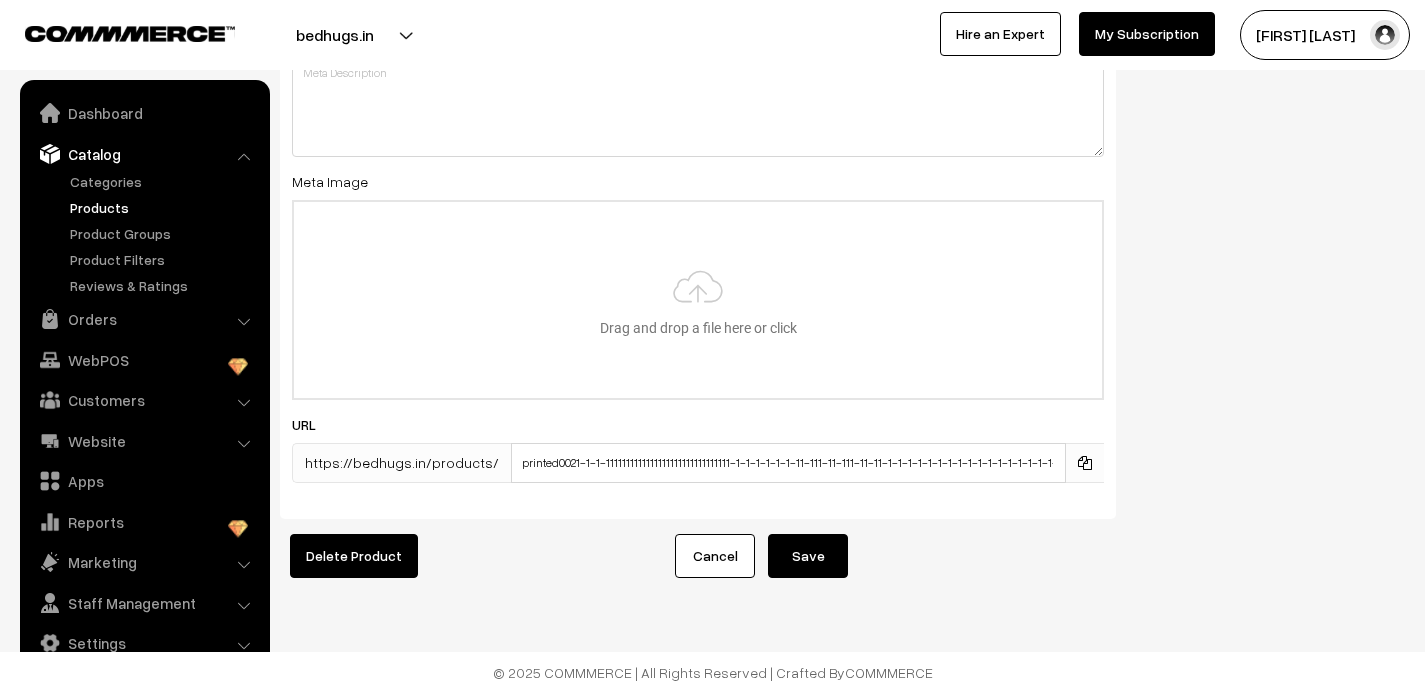 click on "Save" at bounding box center (808, 556) 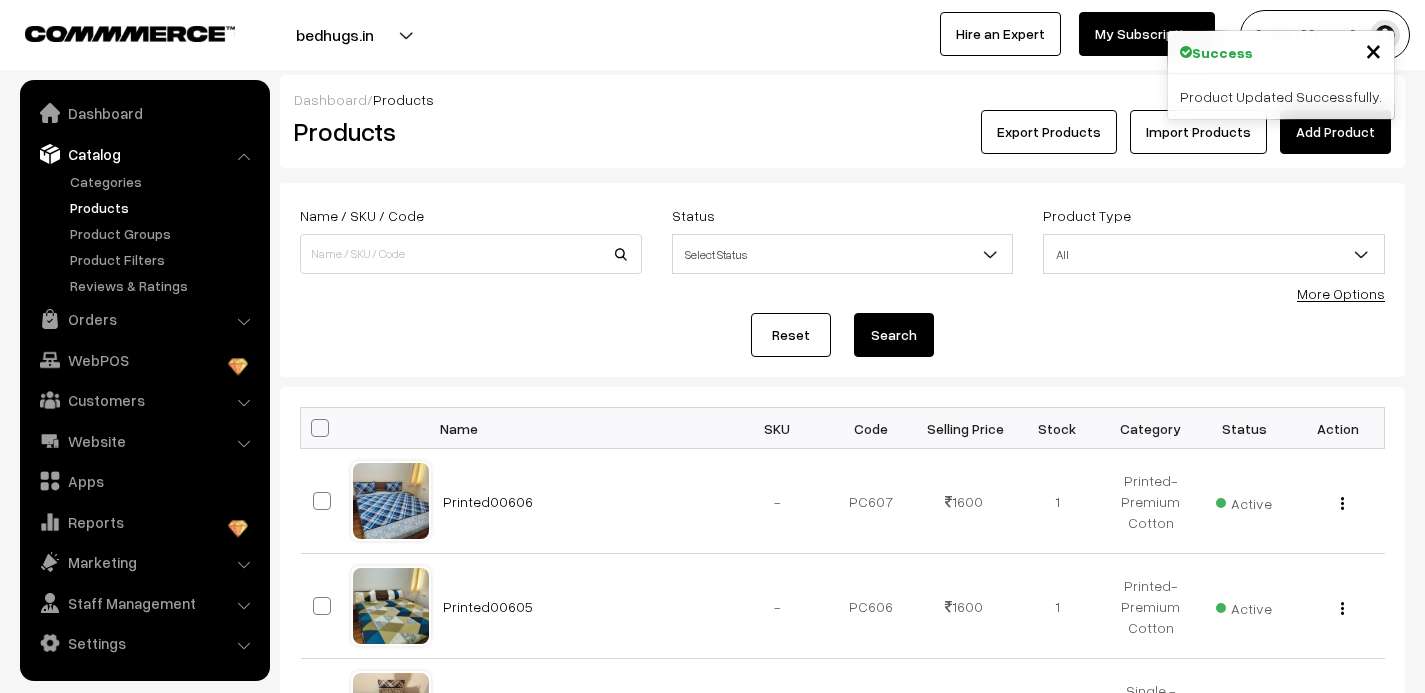 scroll, scrollTop: 0, scrollLeft: 0, axis: both 